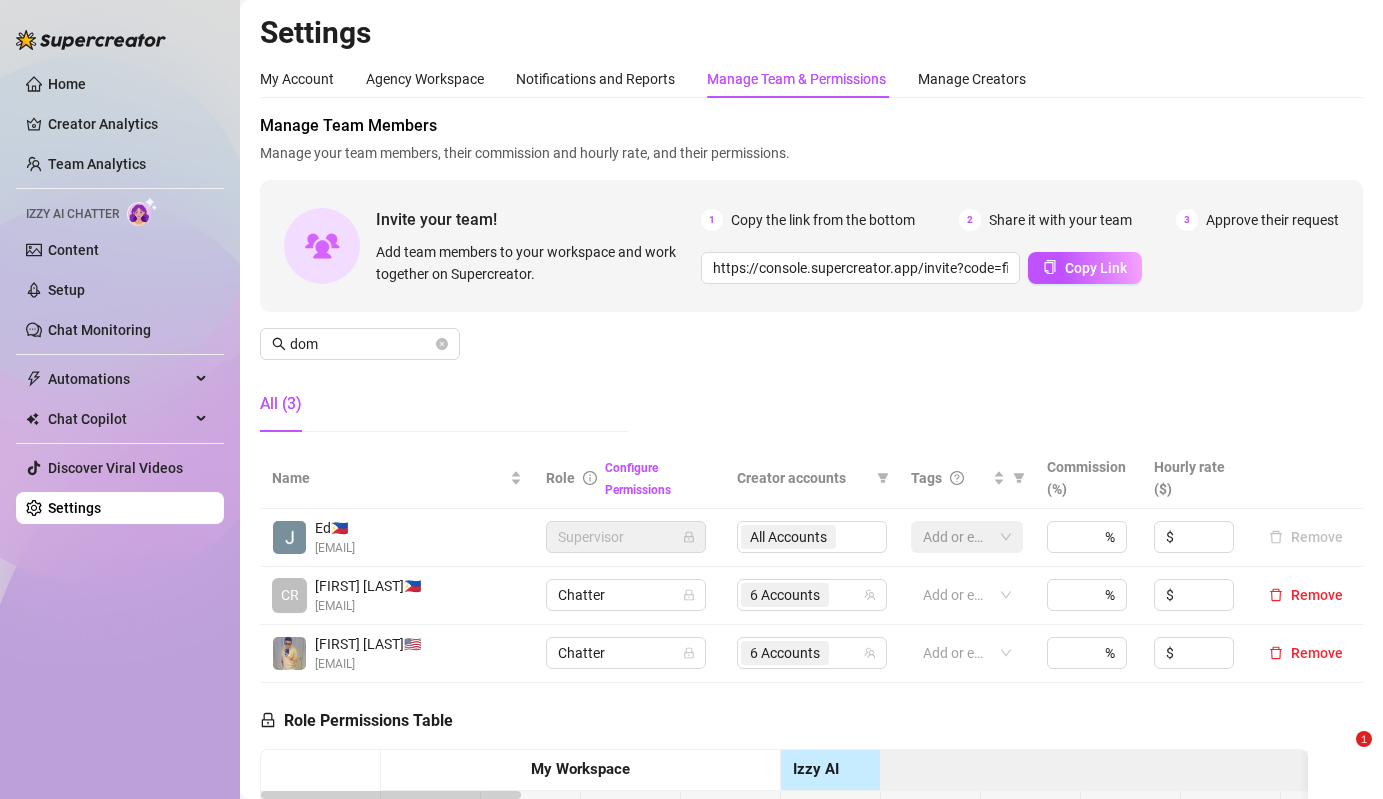 scroll, scrollTop: 0, scrollLeft: 0, axis: both 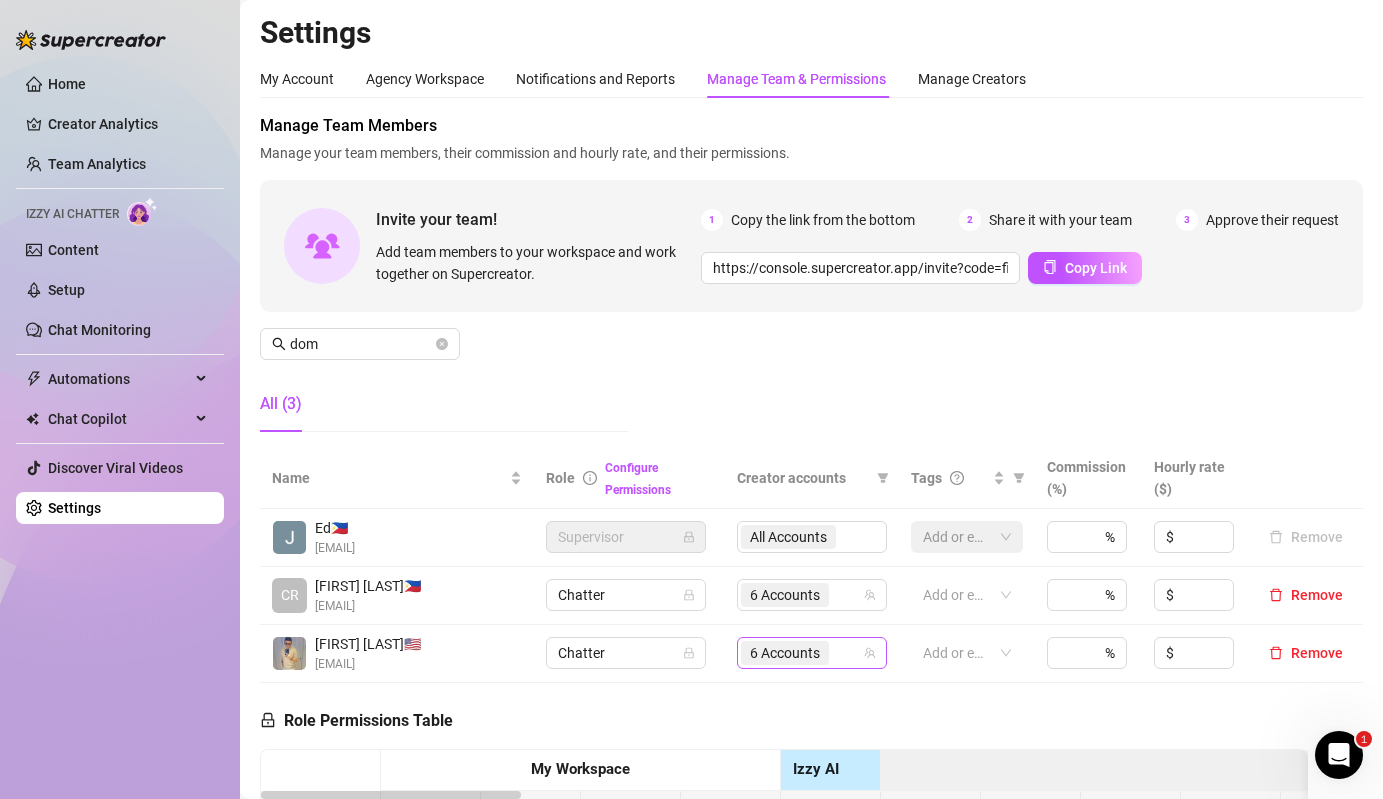 click on "6 Accounts" at bounding box center (785, 653) 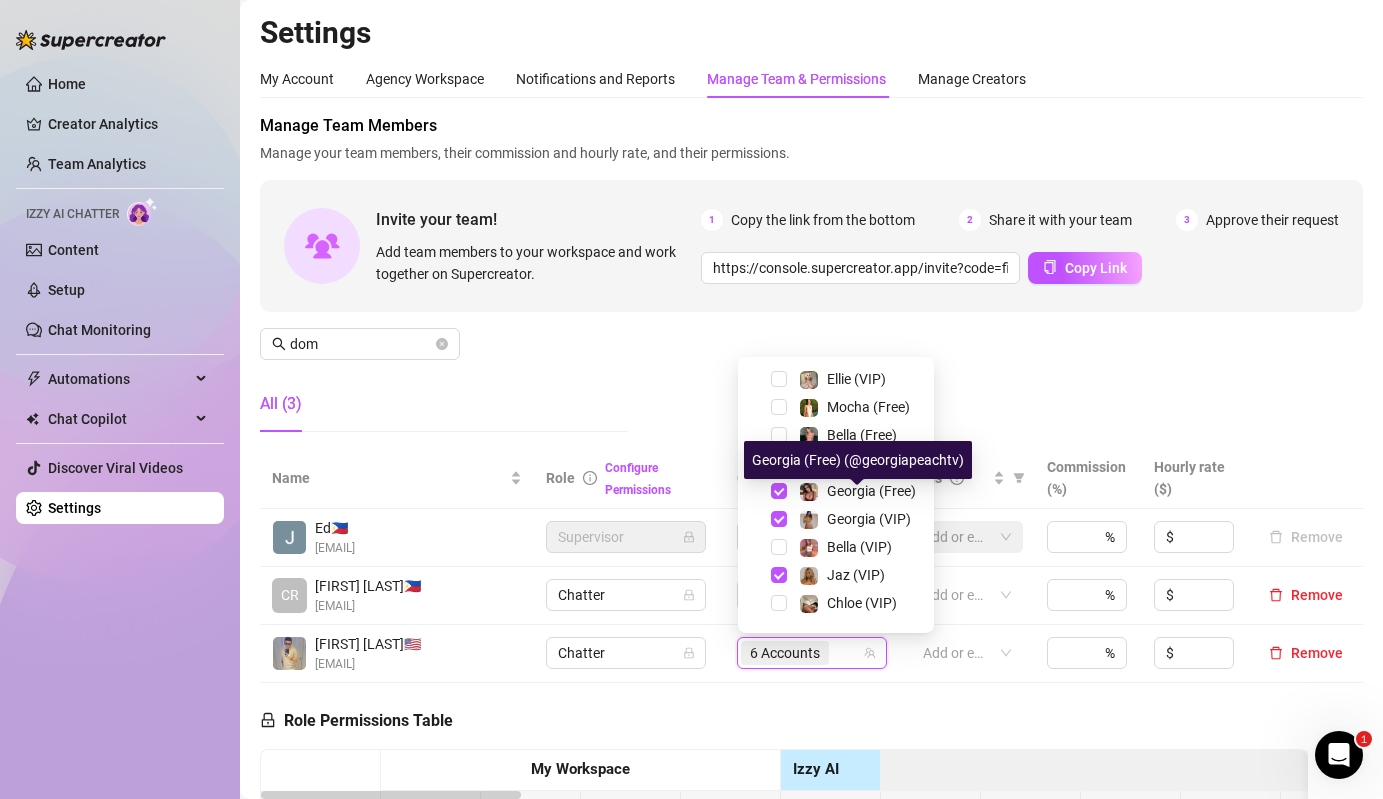 scroll, scrollTop: 281, scrollLeft: 0, axis: vertical 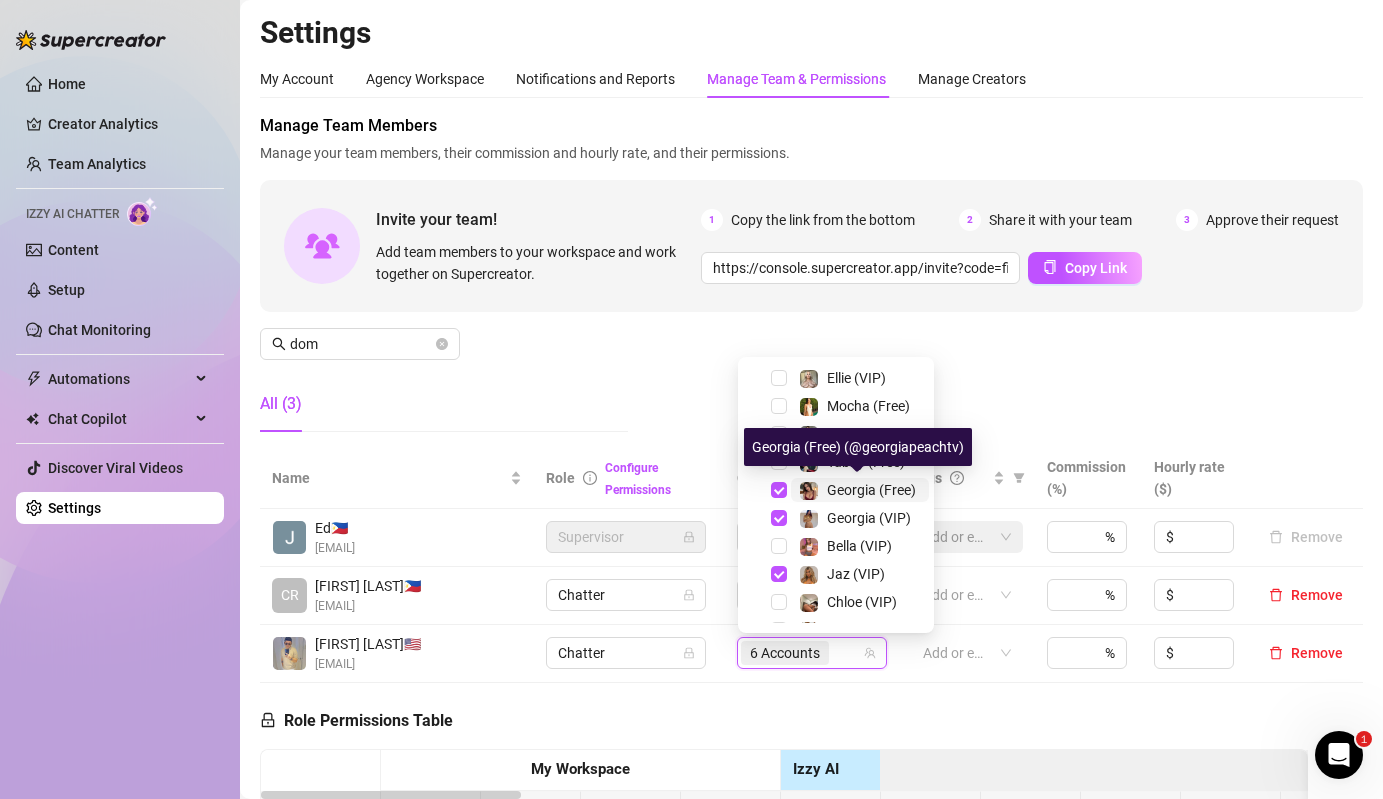 click on "Georgia (Free)" at bounding box center [871, 490] 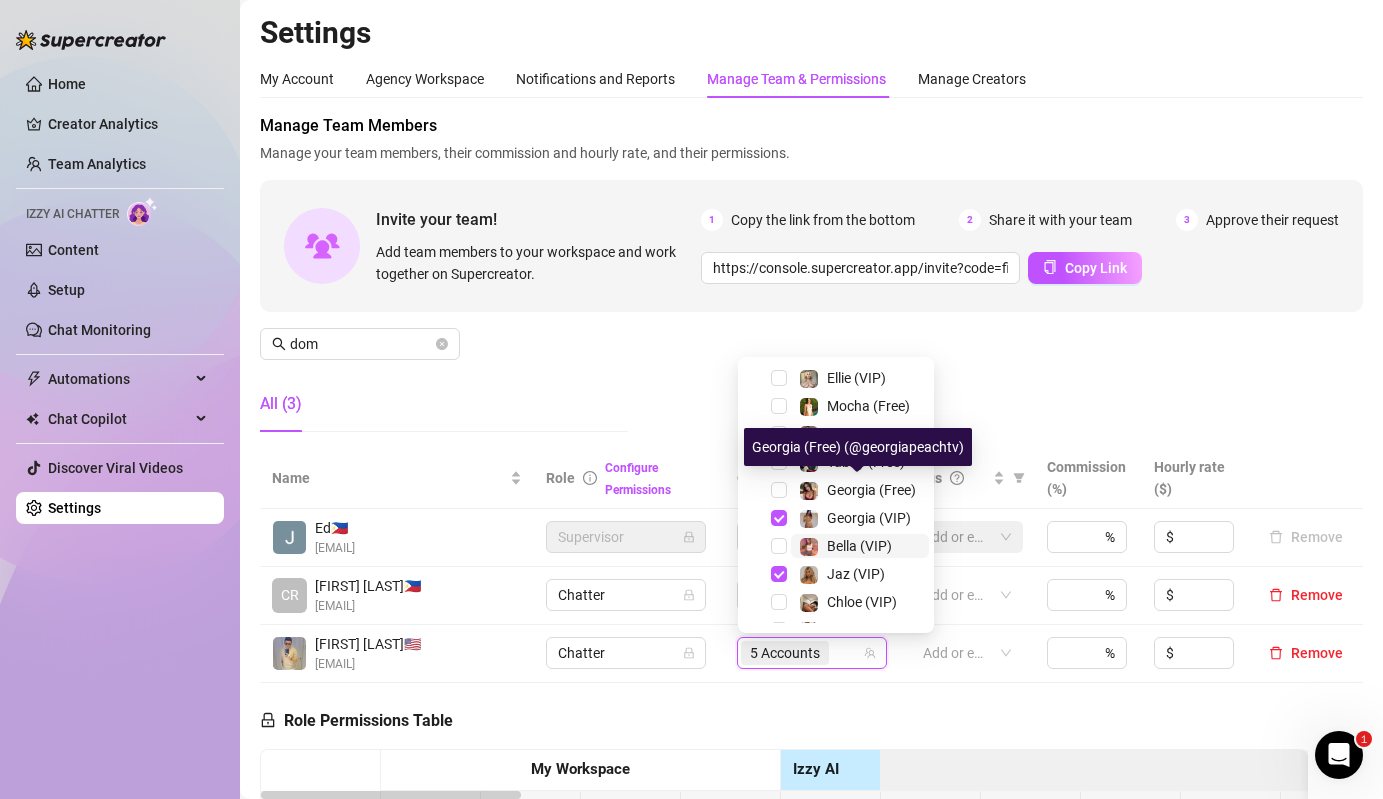 click on "Bella (VIP)" at bounding box center [859, 546] 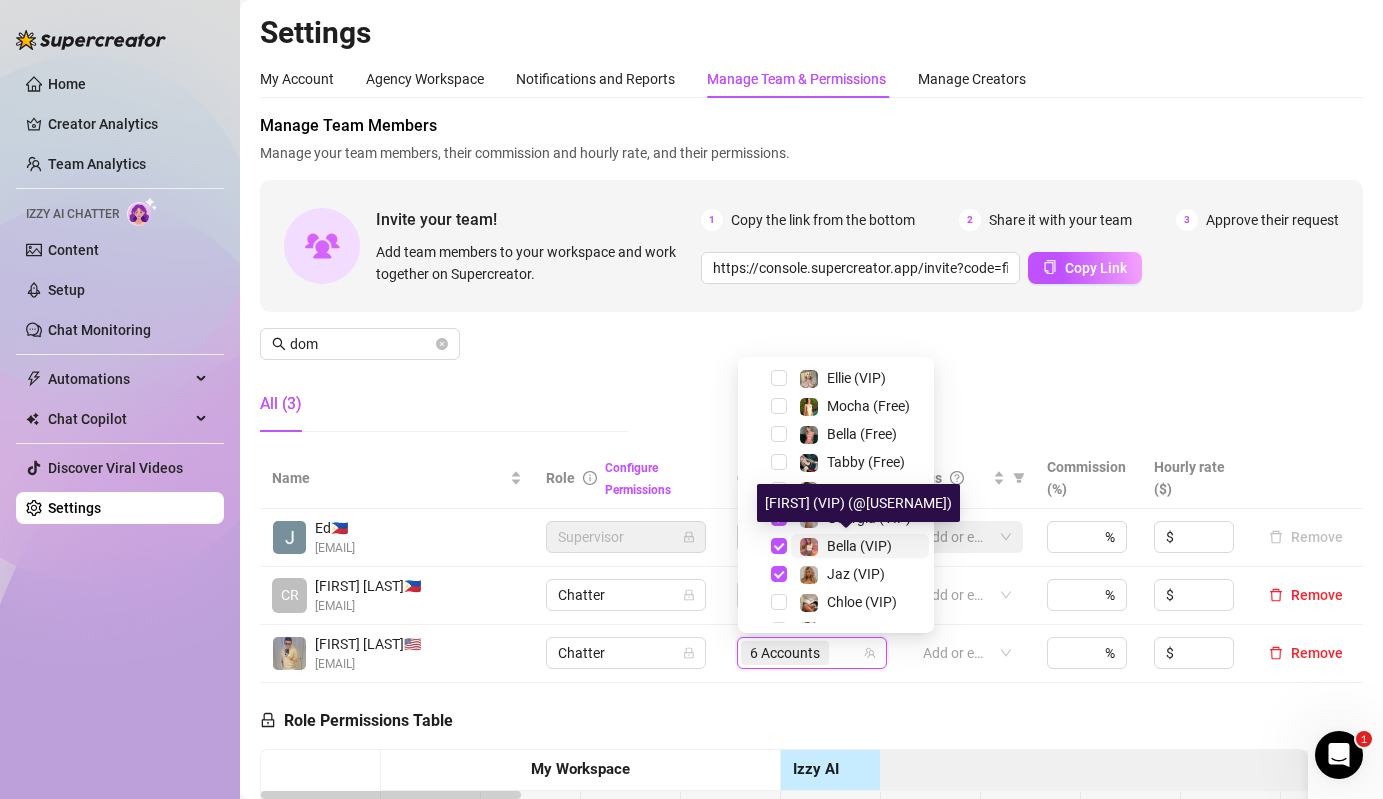 click on "Bella (VIP)" at bounding box center (859, 546) 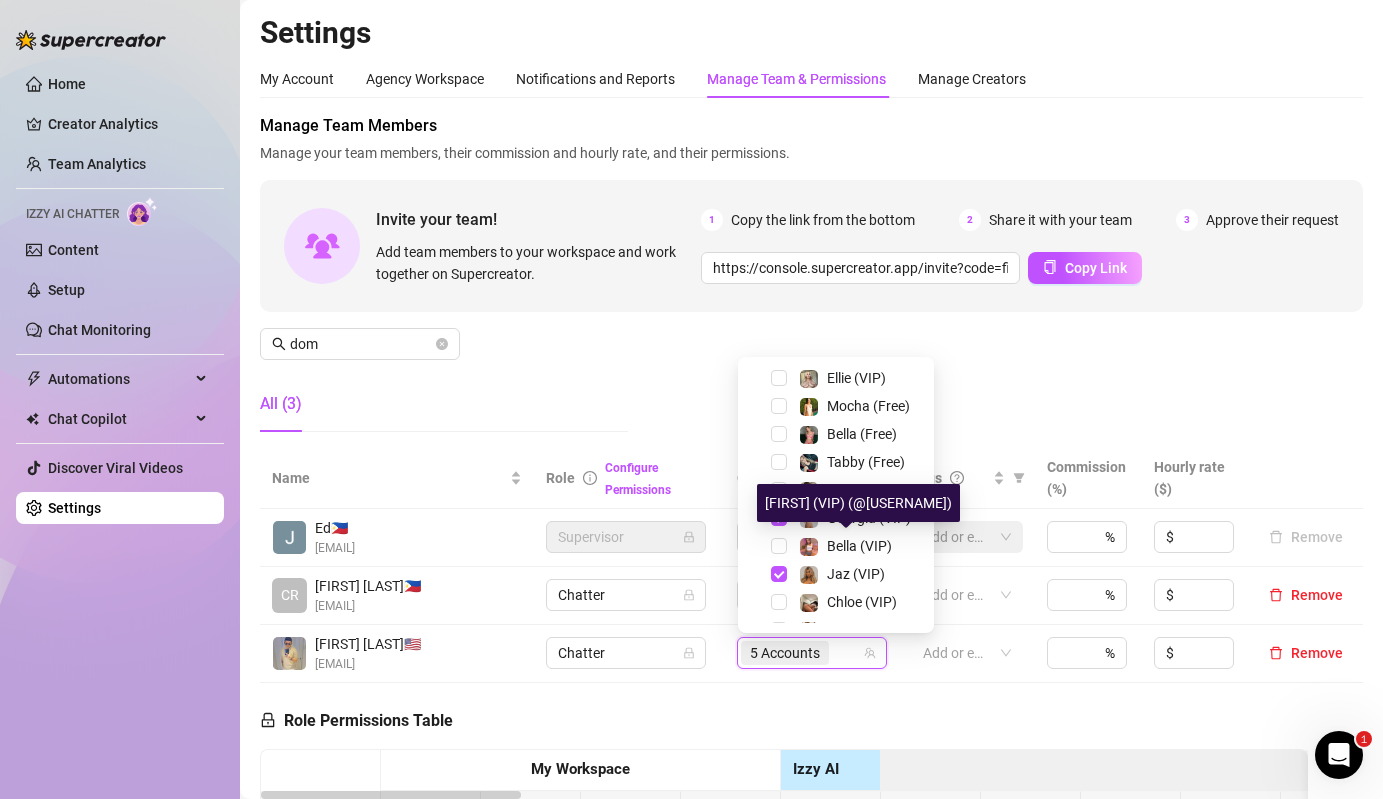 click on "[FIRST] (VIP) (@[USERNAME])" at bounding box center [858, 503] 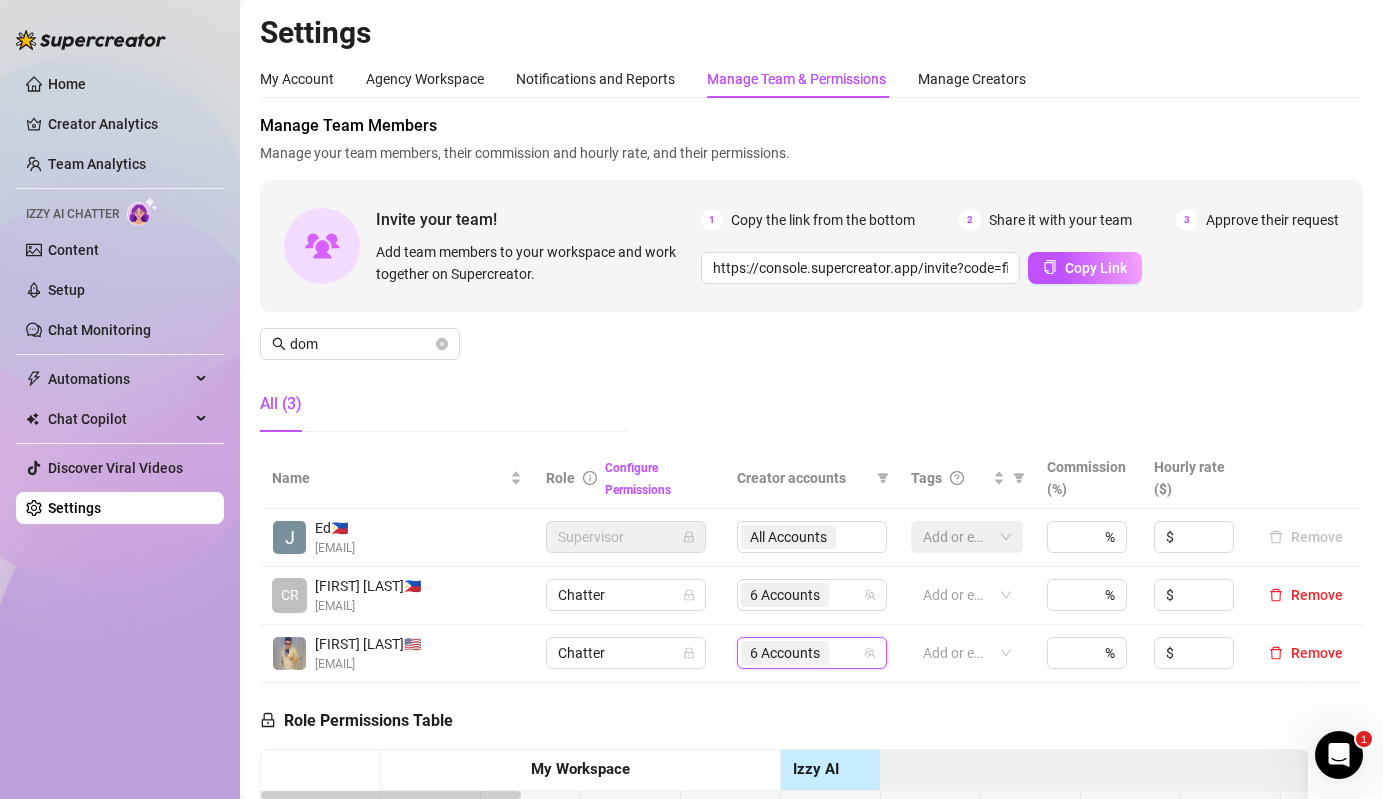 click on "6 Accounts" at bounding box center [801, 653] 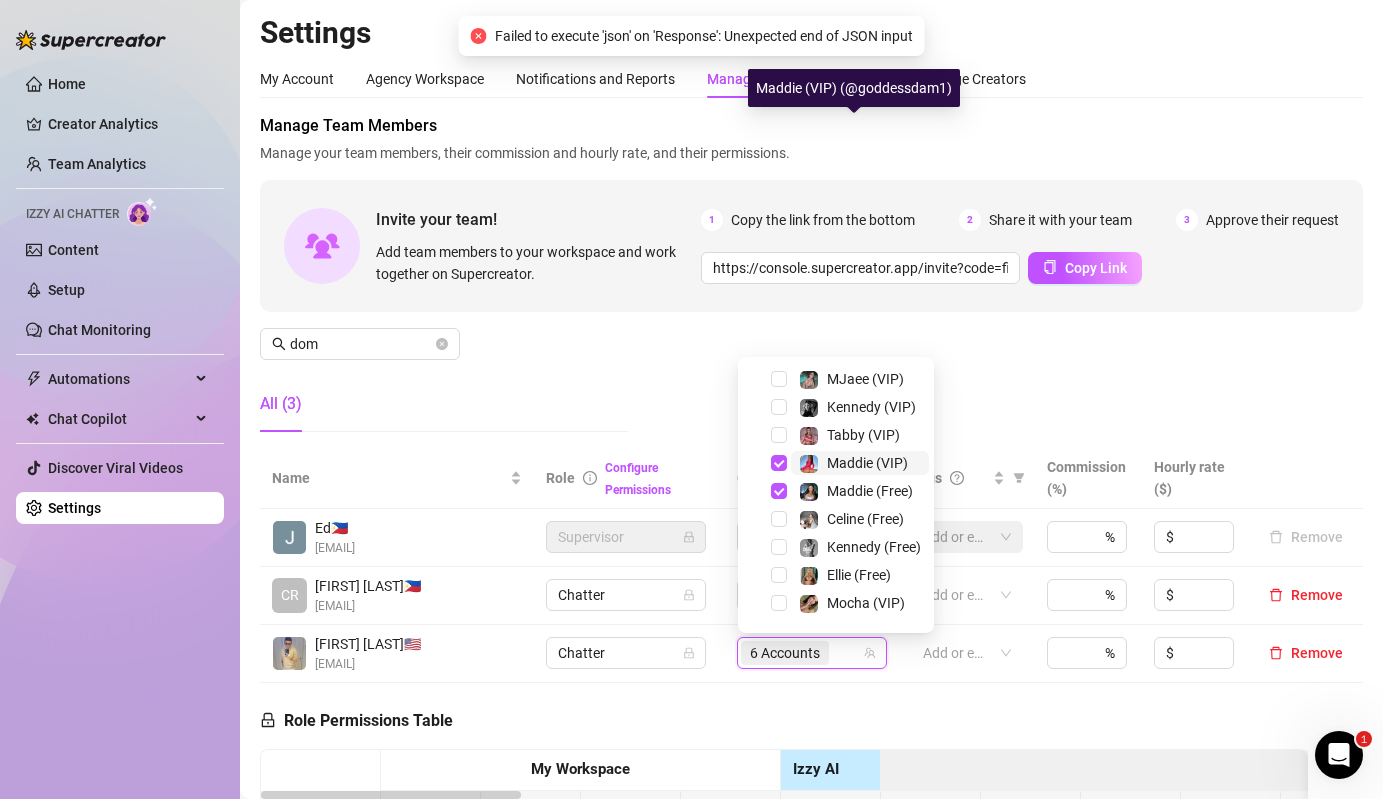 scroll, scrollTop: 360, scrollLeft: 0, axis: vertical 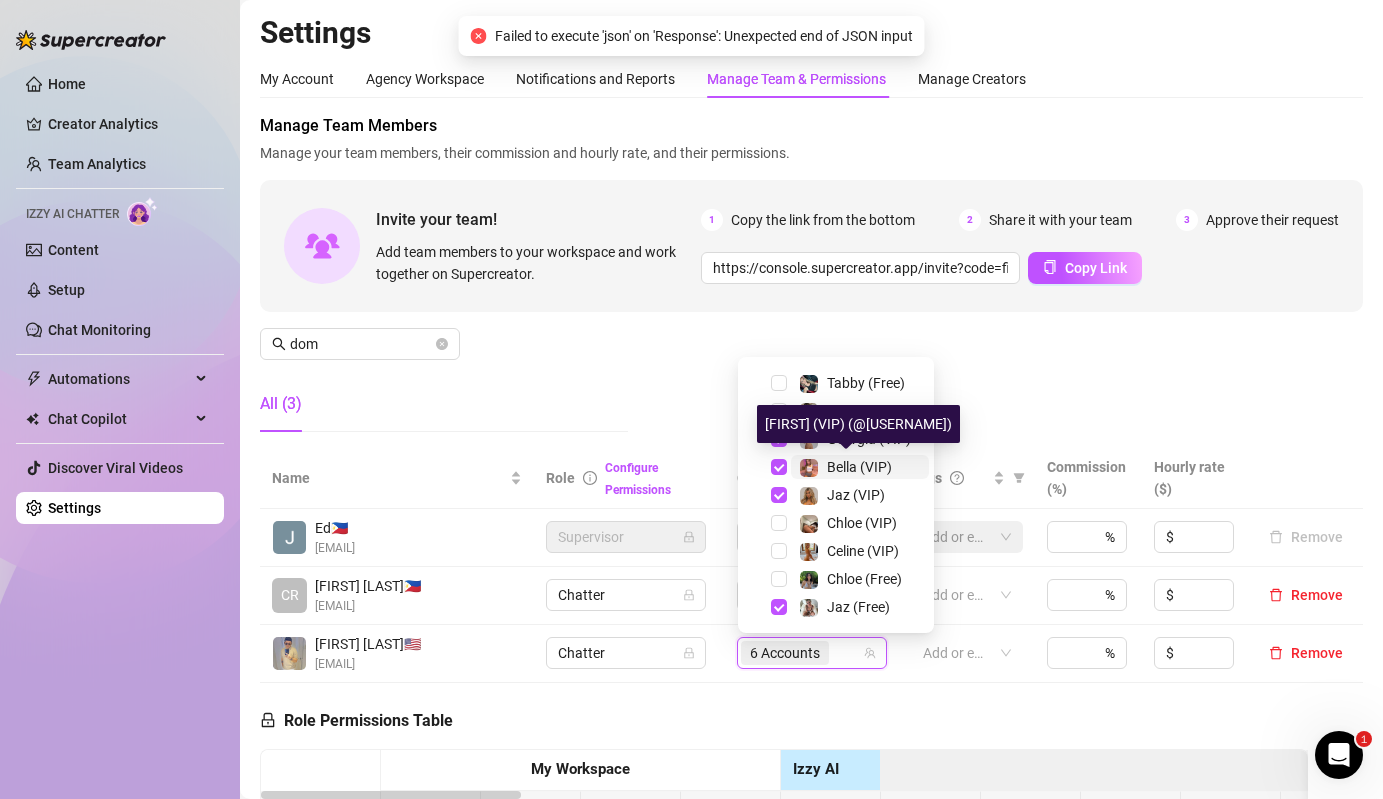 click on "Bella (VIP)" at bounding box center [859, 467] 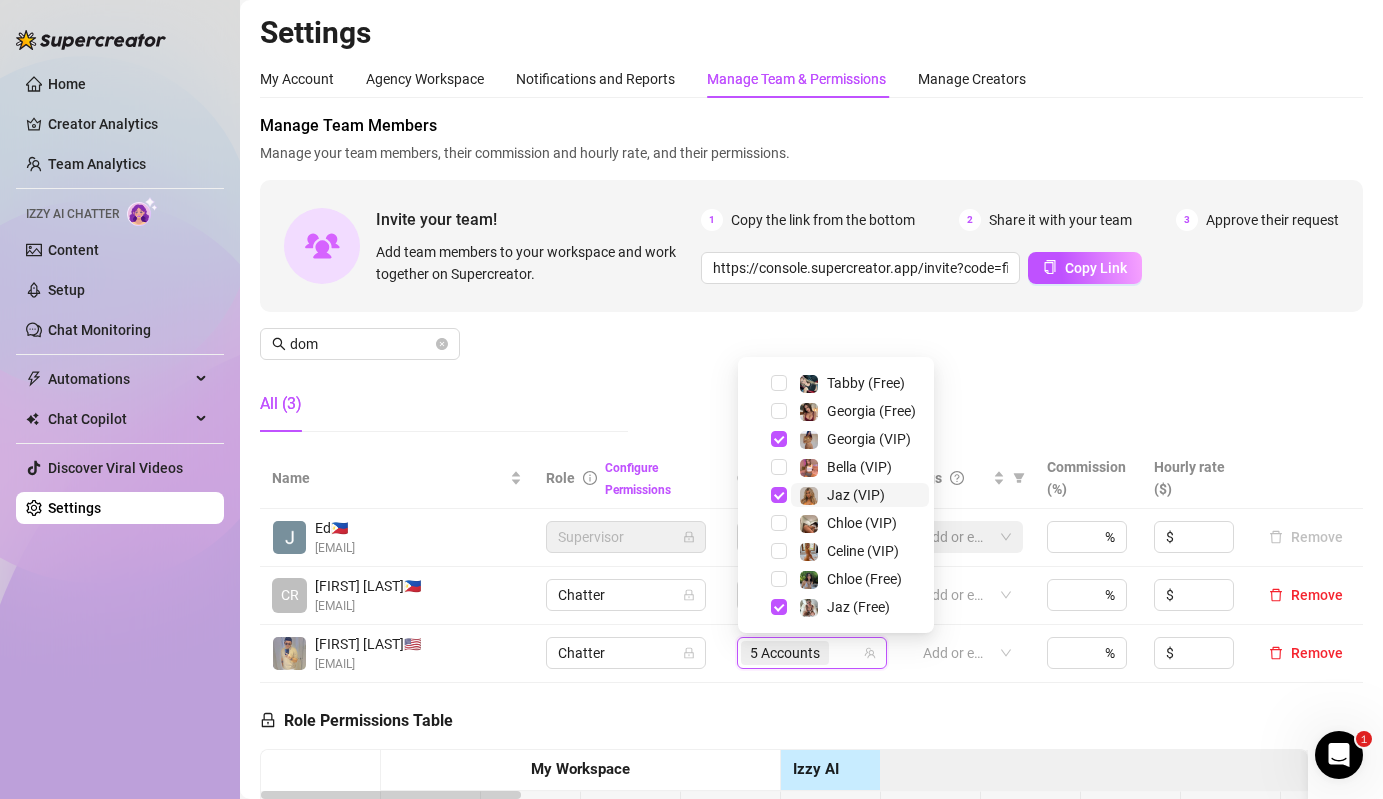 click on "Jaz (VIP)" at bounding box center (856, 495) 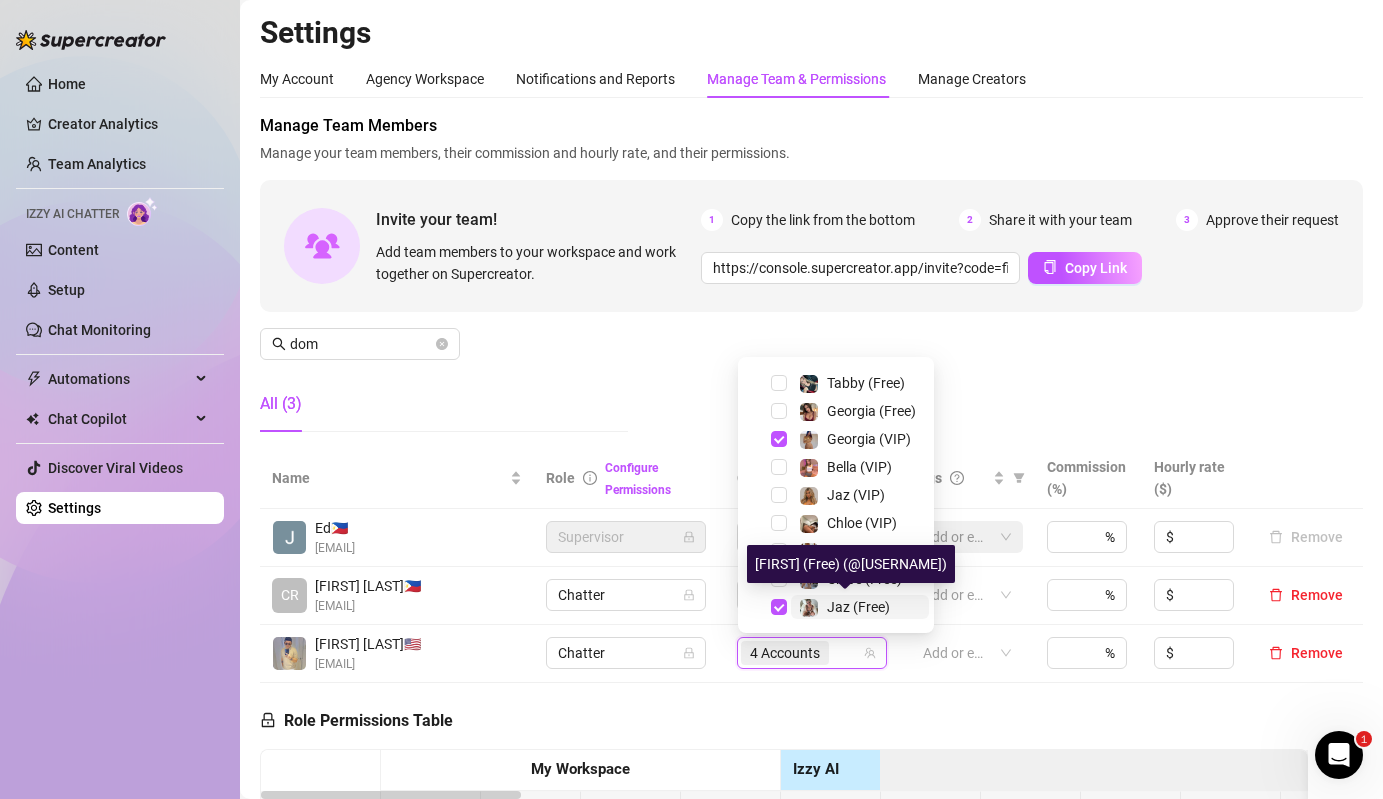 click on "Jaz (Free)" at bounding box center [858, 607] 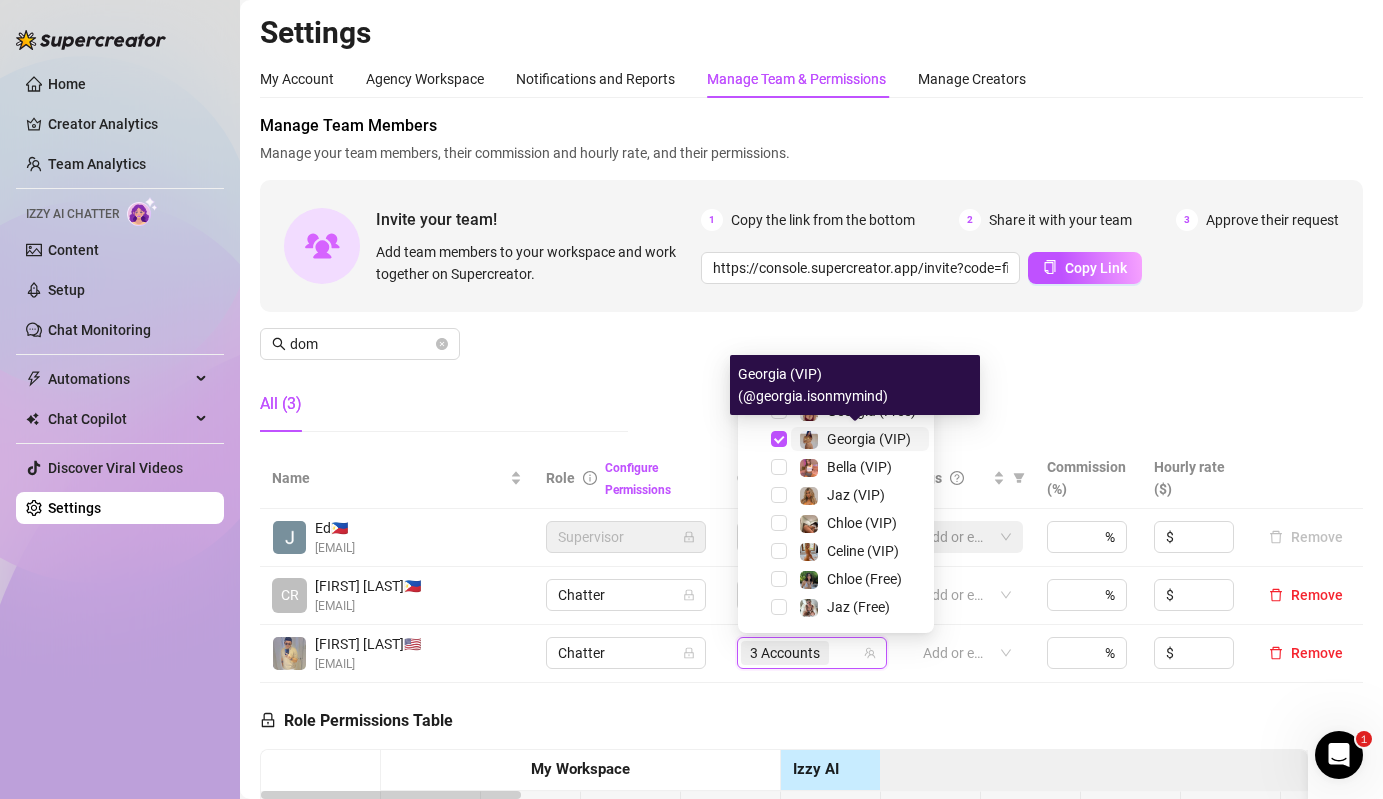 click on "Georgia (VIP)" at bounding box center [855, 439] 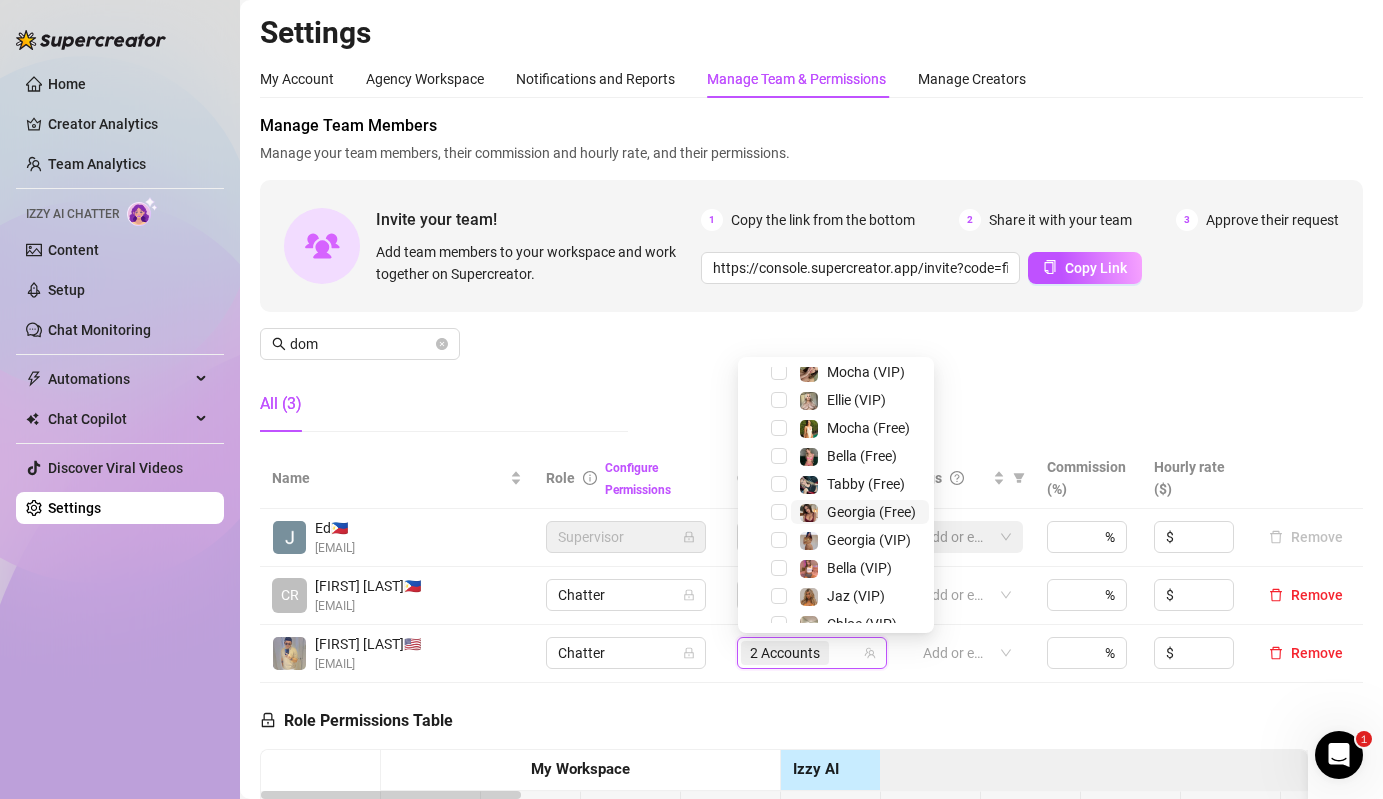scroll, scrollTop: 91, scrollLeft: 0, axis: vertical 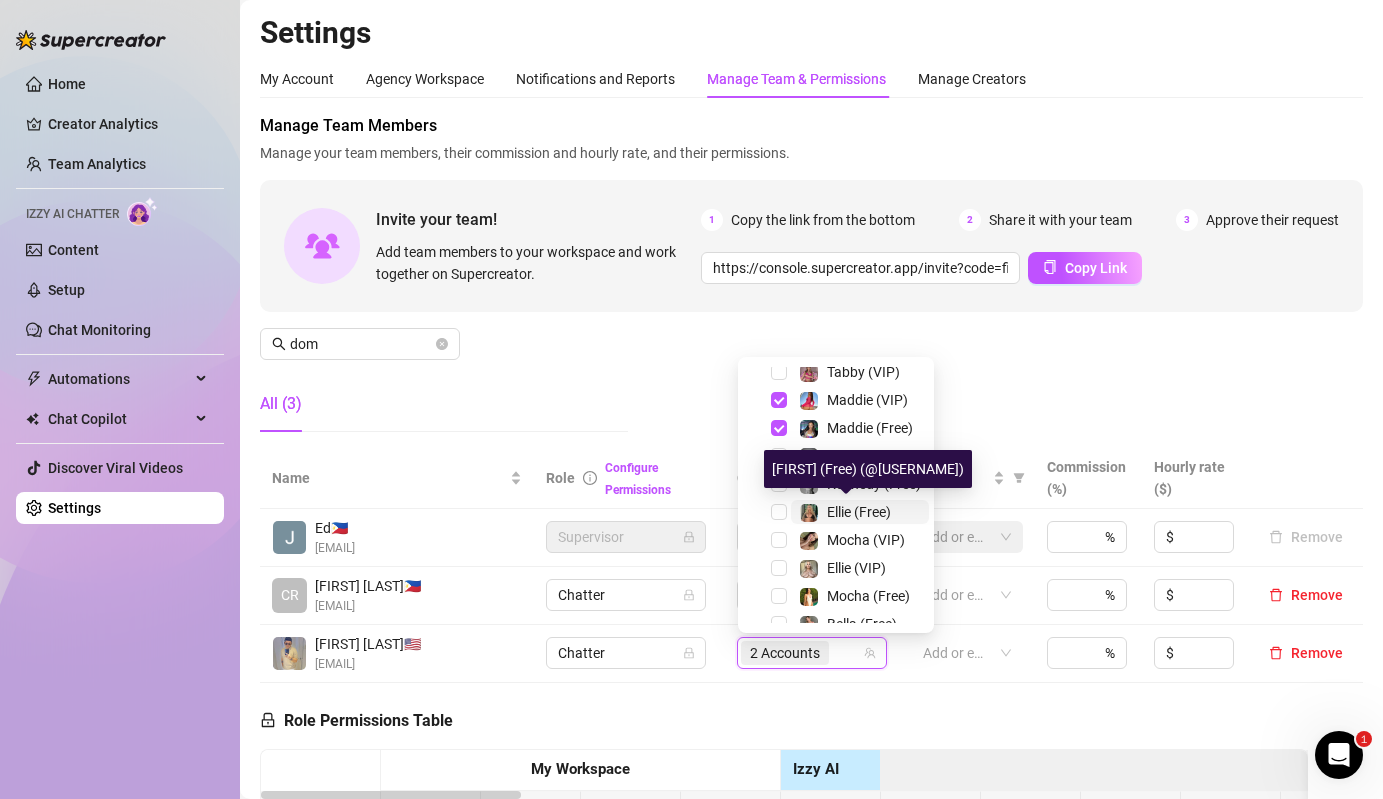 click on "Ellie (Free)" at bounding box center (859, 512) 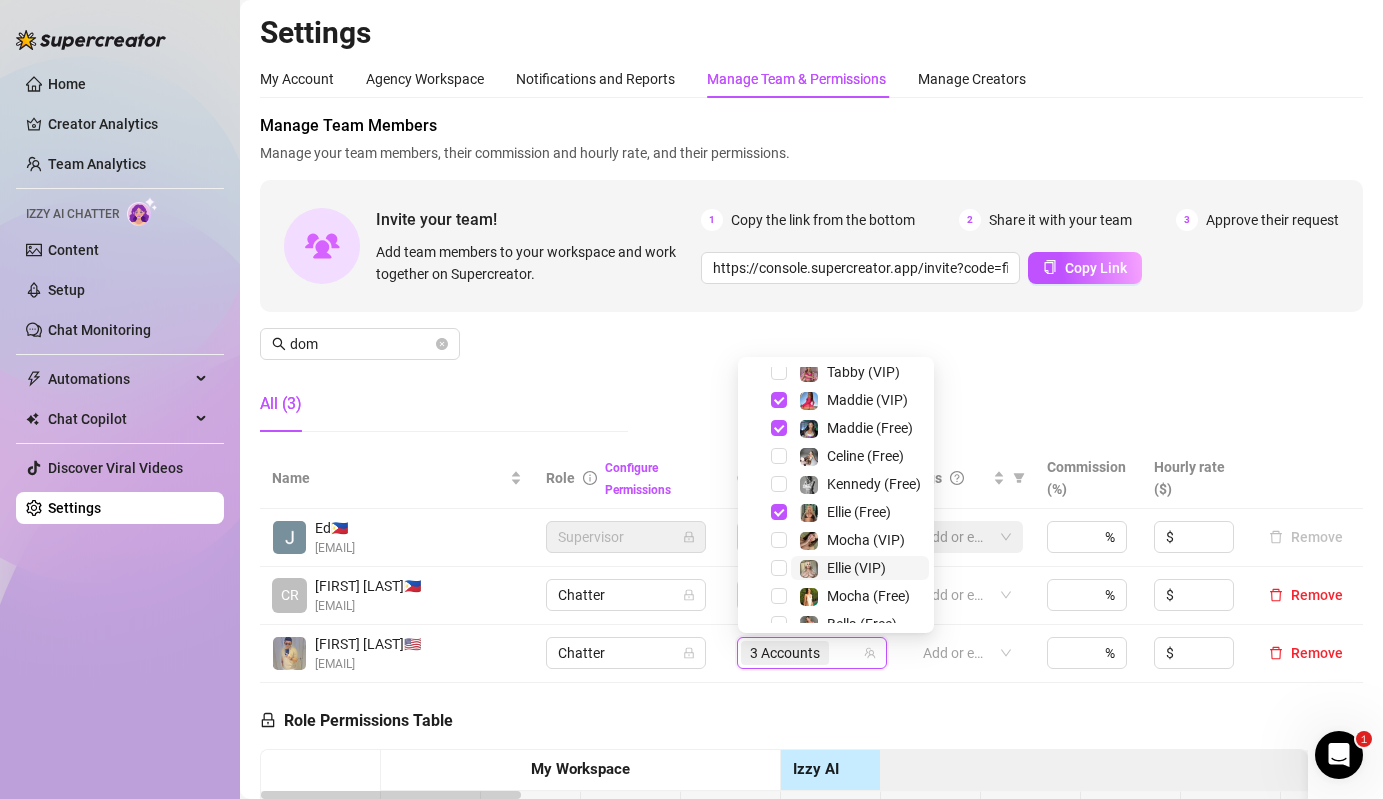 click on "Ellie (VIP)" at bounding box center (856, 568) 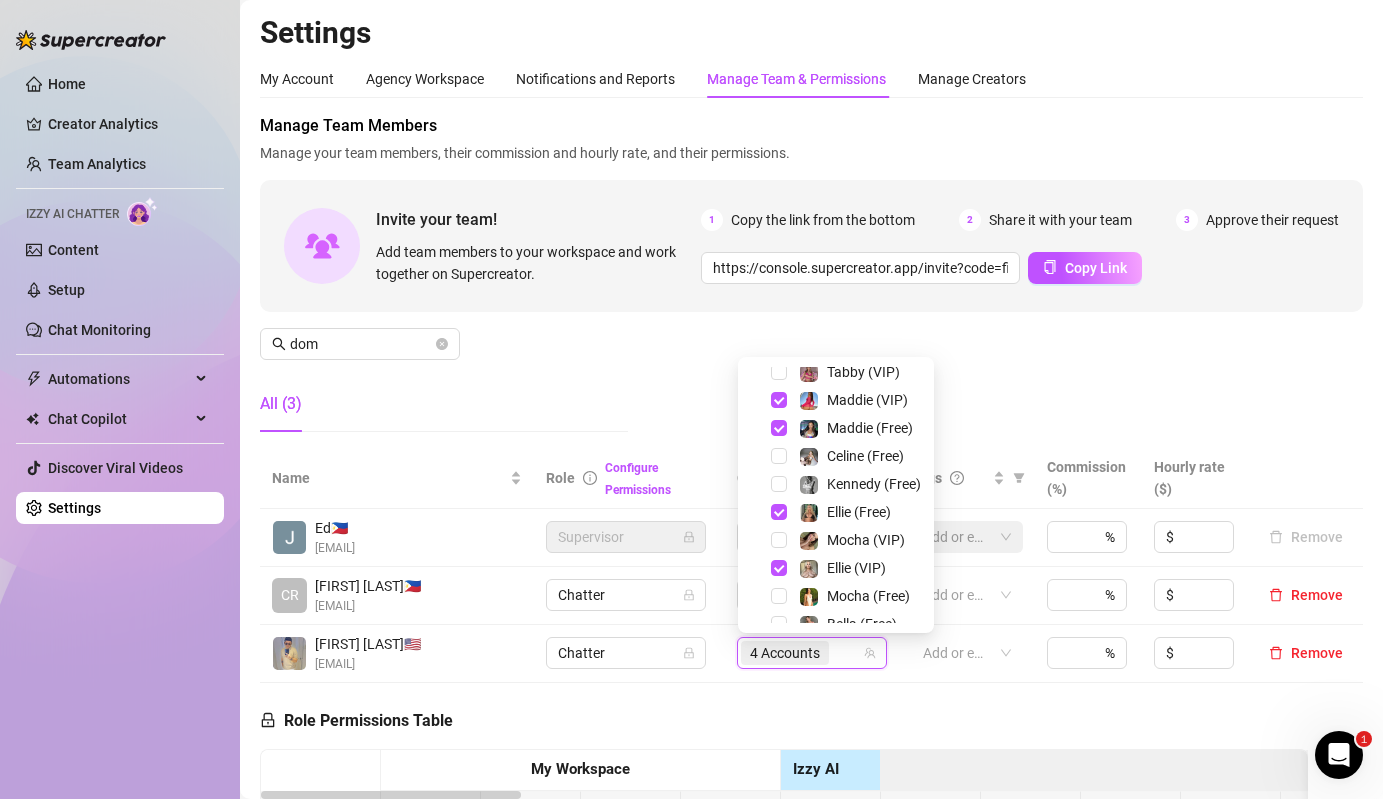 click on "Add team members to your workspace and work together on Supercreator." at bounding box center (534, 263) 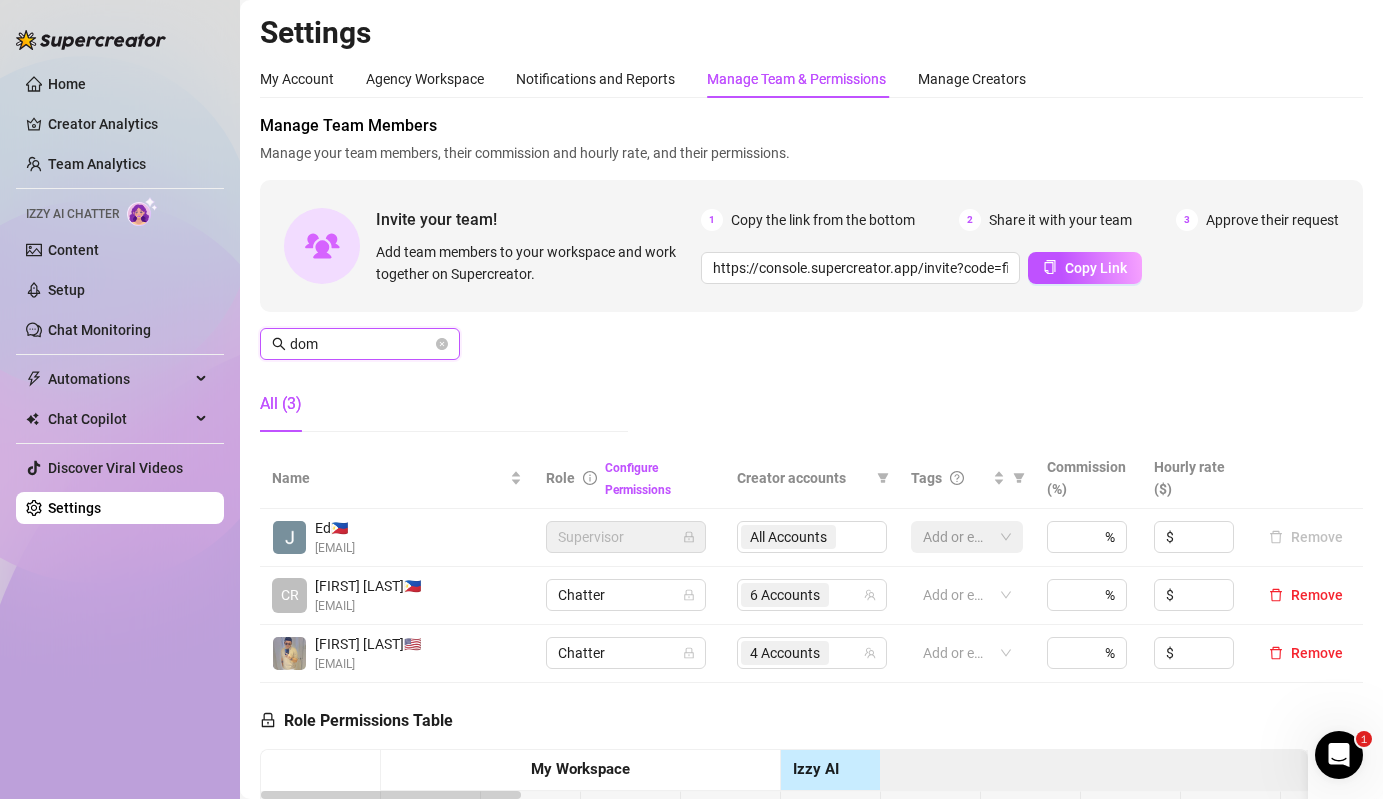 click on "dom" at bounding box center [361, 344] 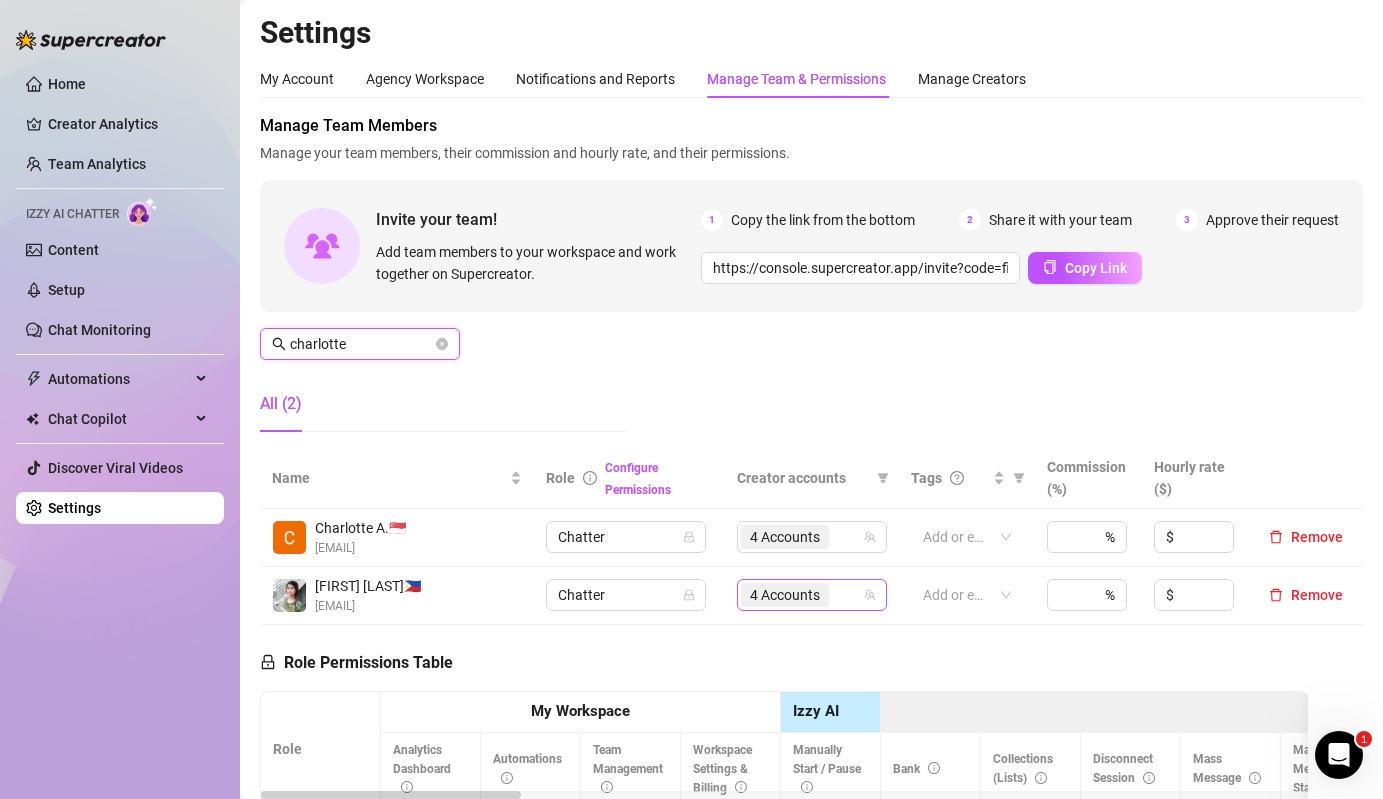 click on "4 Accounts" at bounding box center [812, 595] 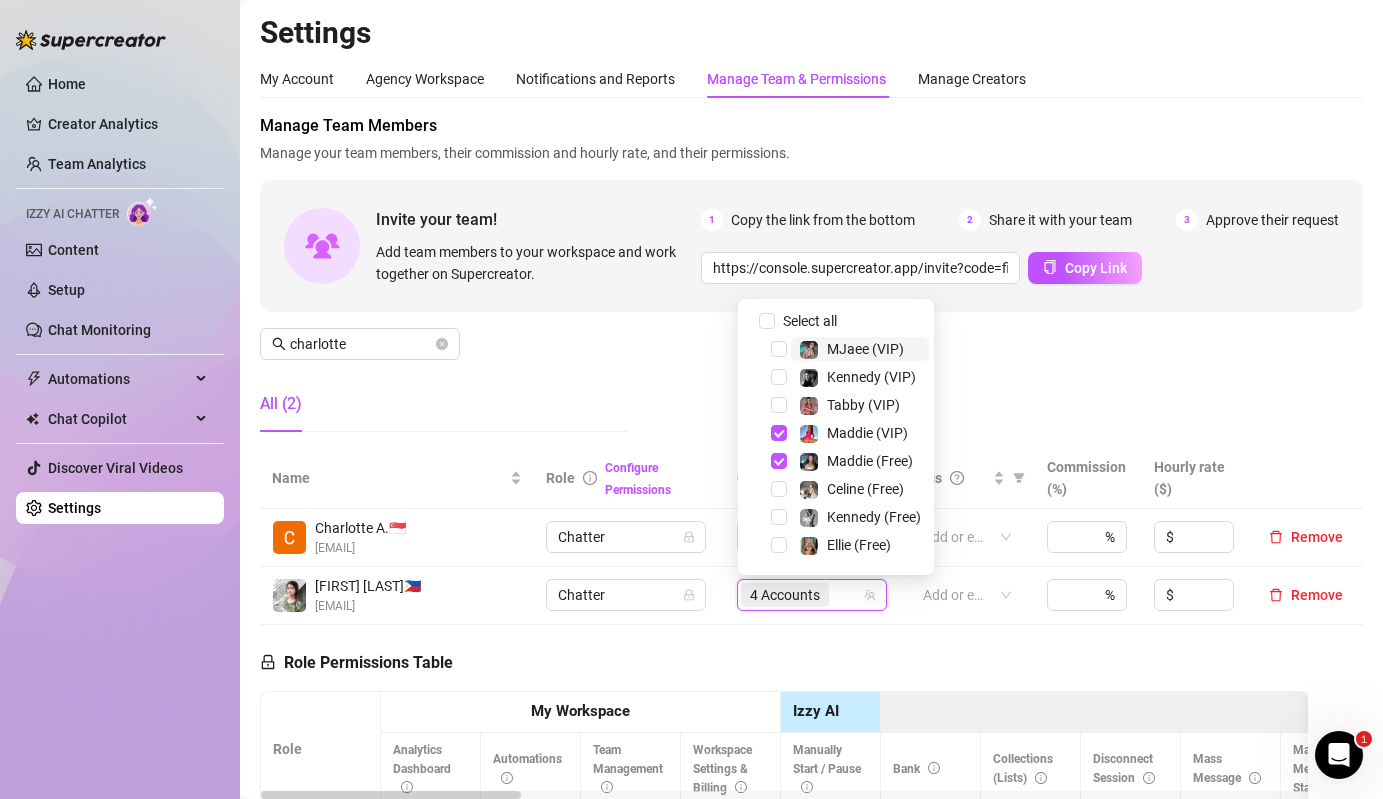 click on "4 Accounts" at bounding box center (785, 595) 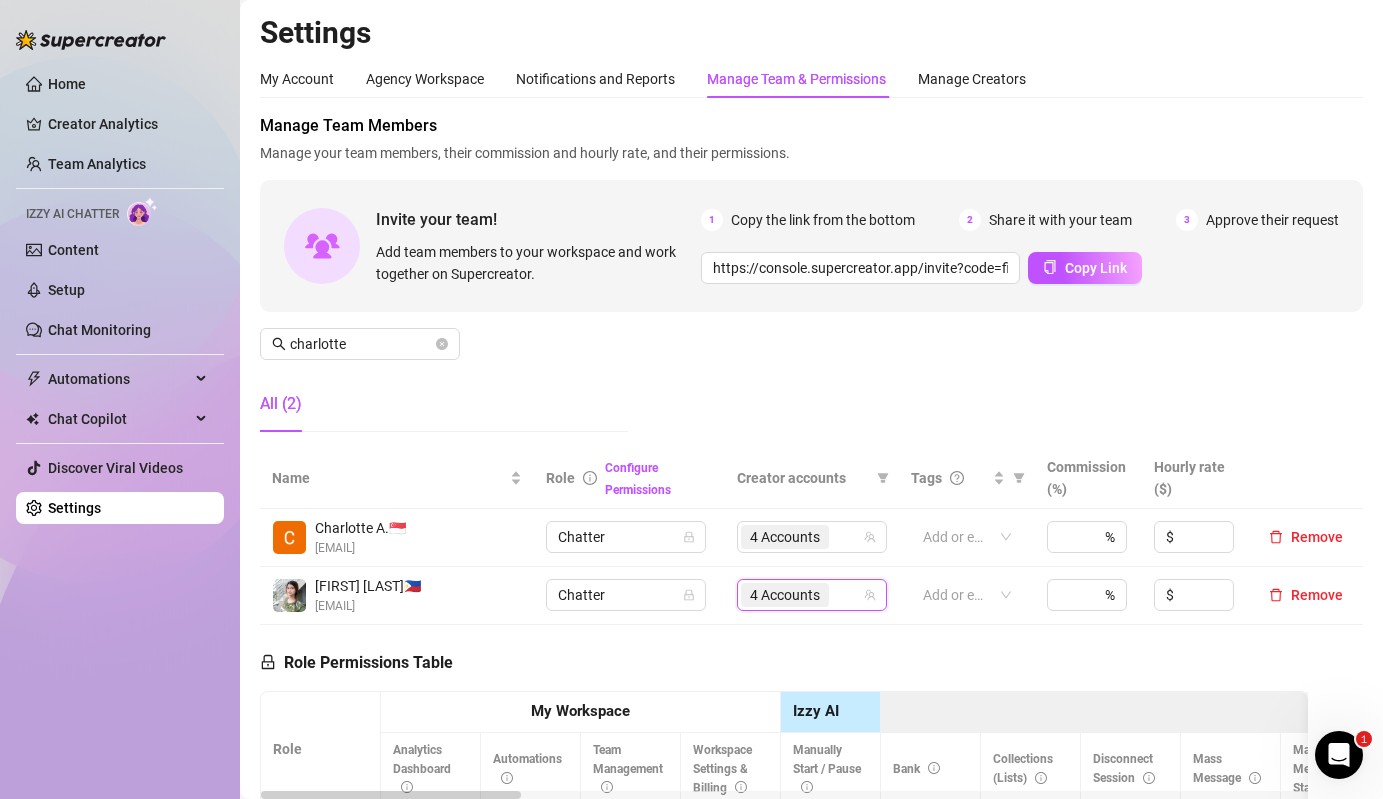 click on "4 Accounts" at bounding box center [785, 595] 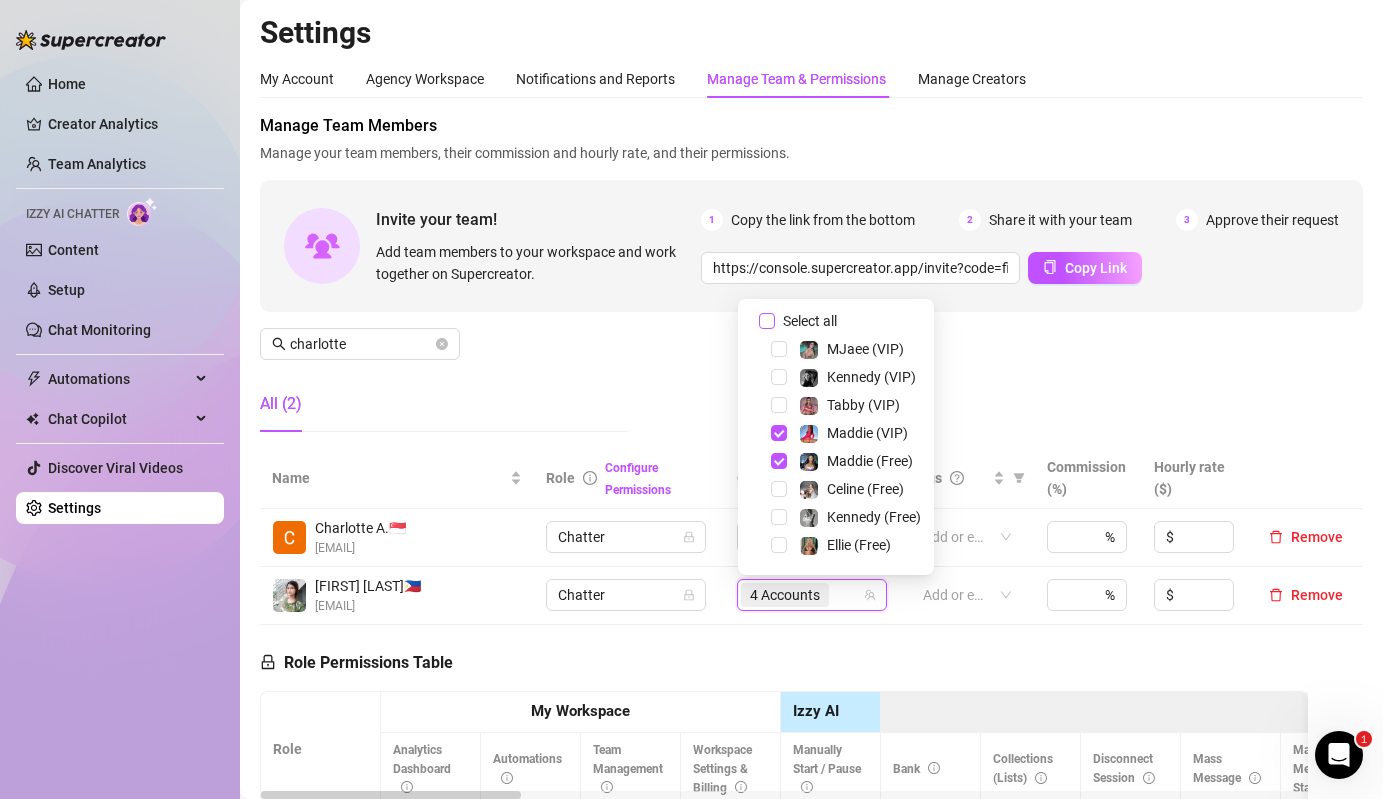 click on "Select all" at bounding box center [810, 321] 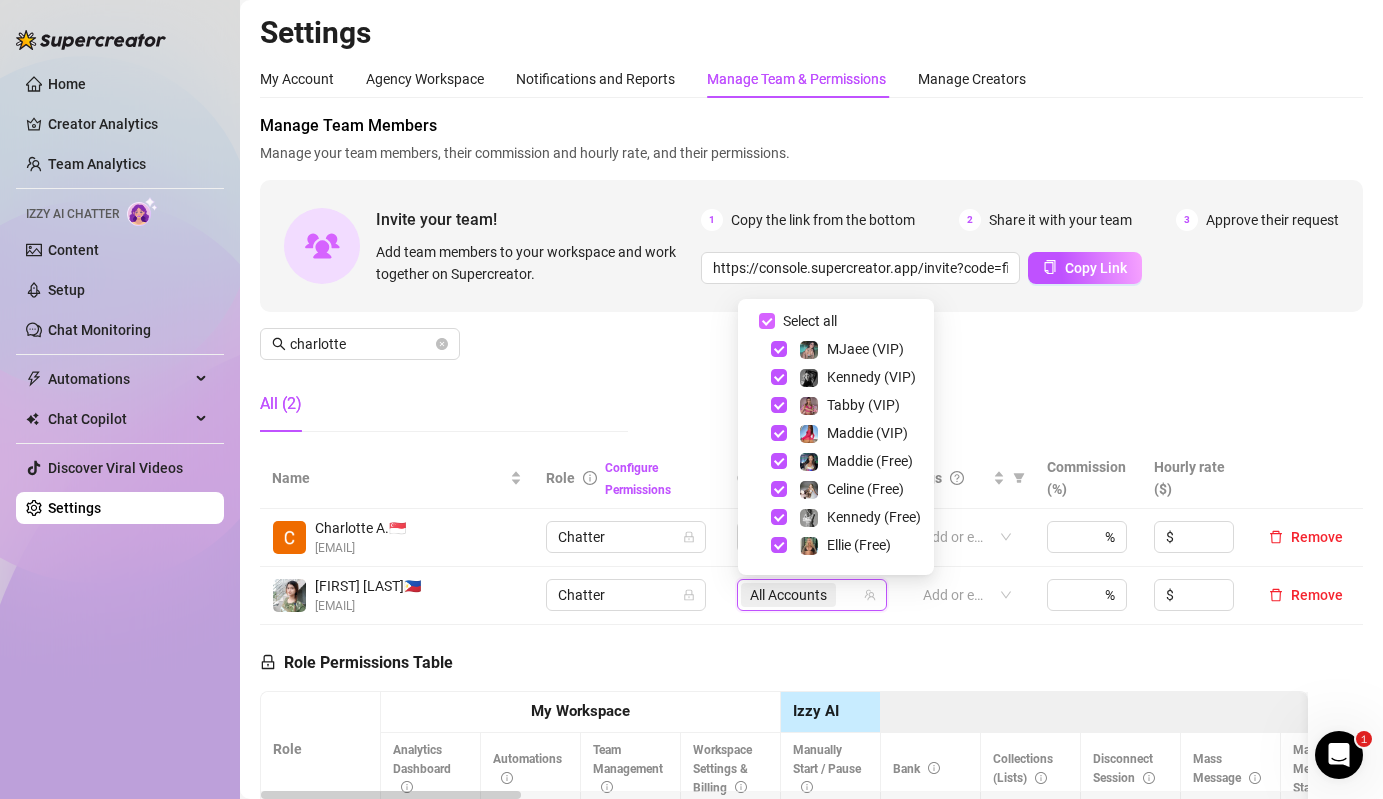 click on "Select all" at bounding box center (810, 321) 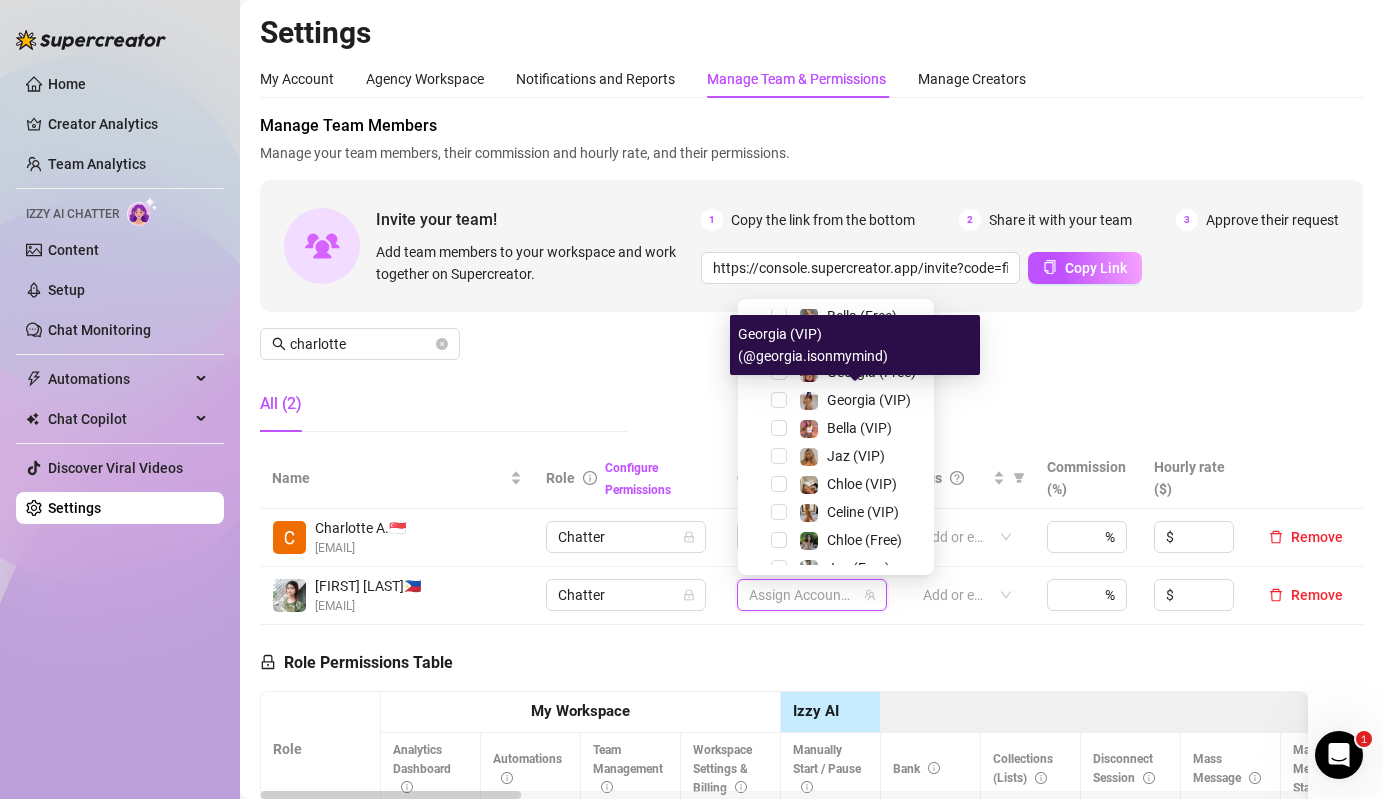 scroll, scrollTop: 342, scrollLeft: 0, axis: vertical 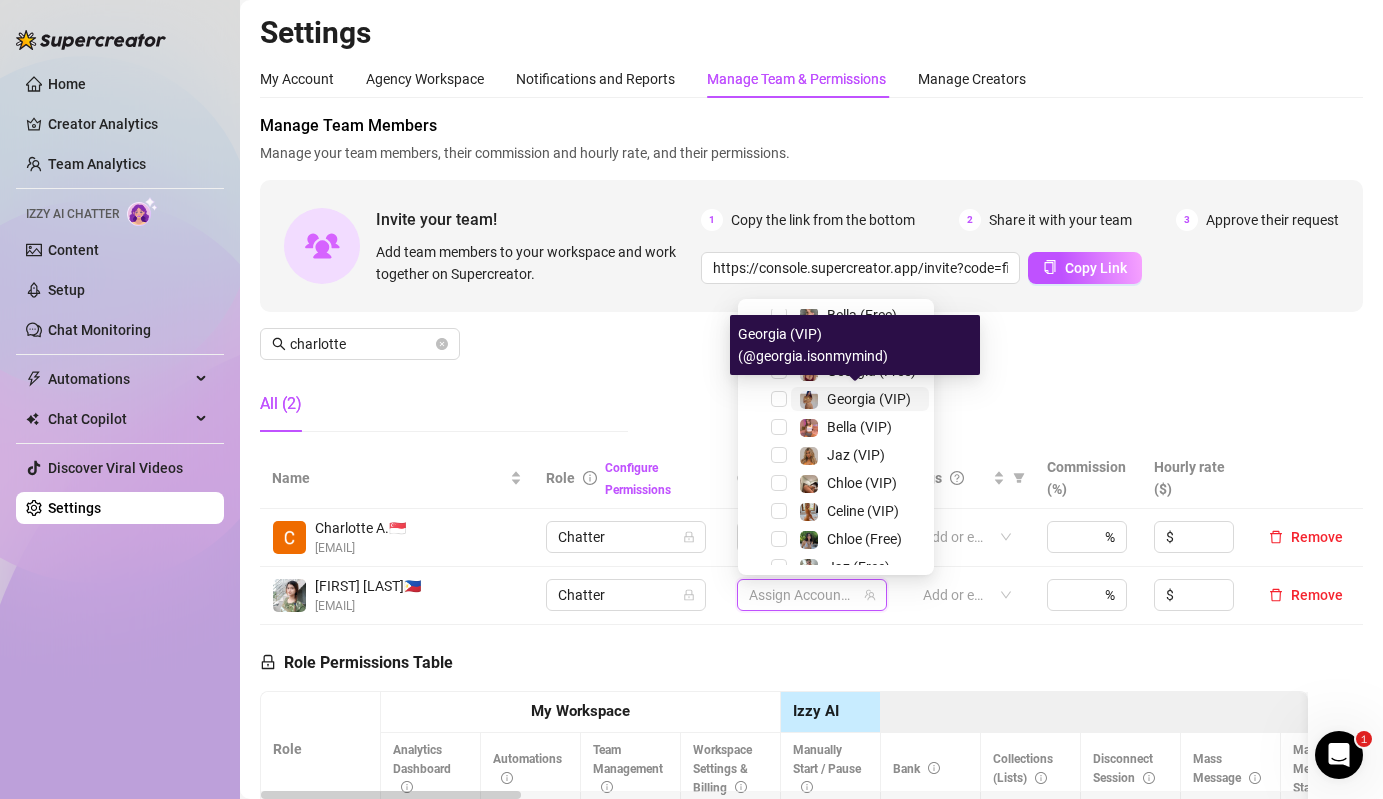 click on "Georgia (VIP)" at bounding box center (869, 399) 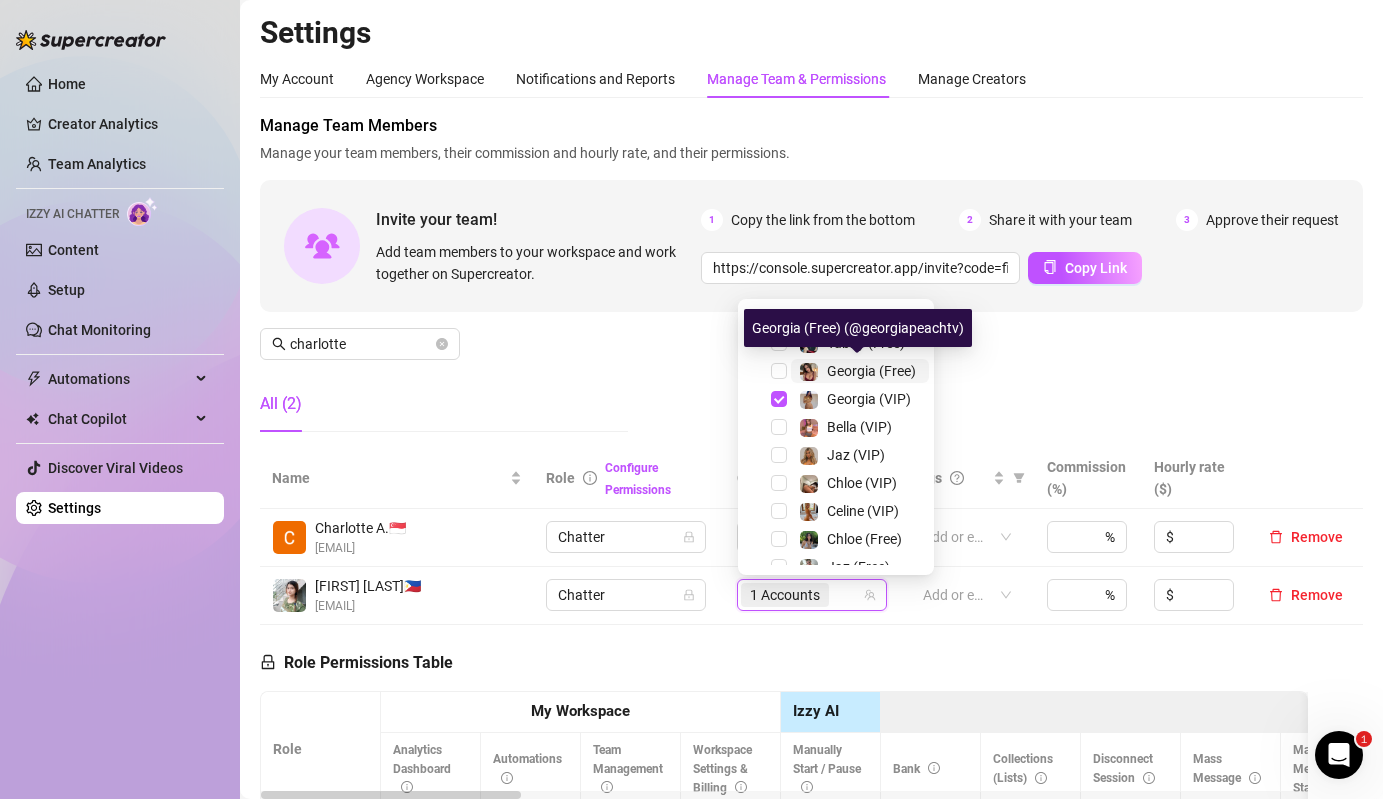 click at bounding box center [809, 372] 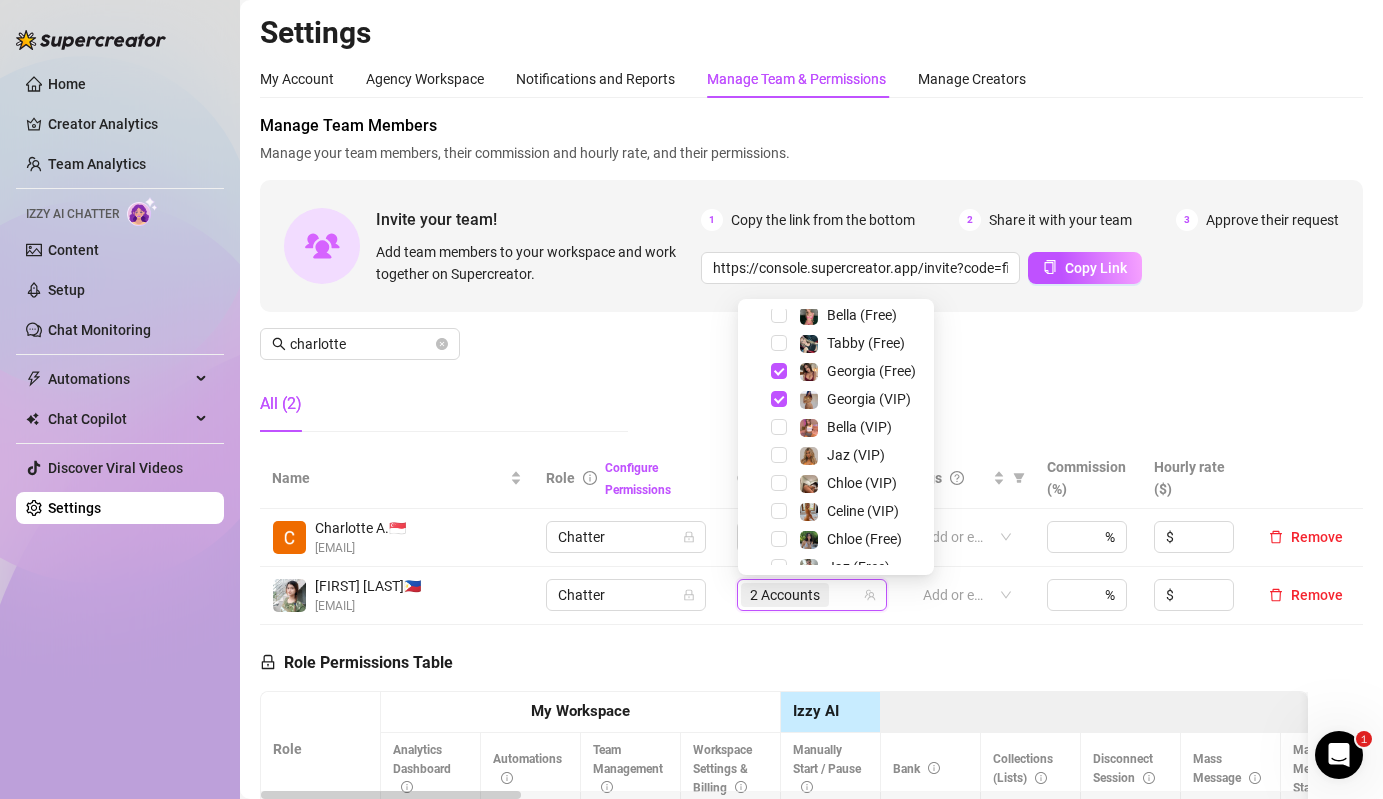 click on "Manage Team Members Manage your team members, their commission and hourly rate, and their permissions. Invite your team! Add team members to your workspace and work together on Supercreator. 1 Copy the link from the bottom 2 Share it with your team 3 Approve their request https://console.supercreator.app/invite?code=fibzx3jJrgPbWdJEkEN3sg7x35T2&workspace=222%20Mgmt%20 Copy Link charlotte All (2)" at bounding box center (811, 281) 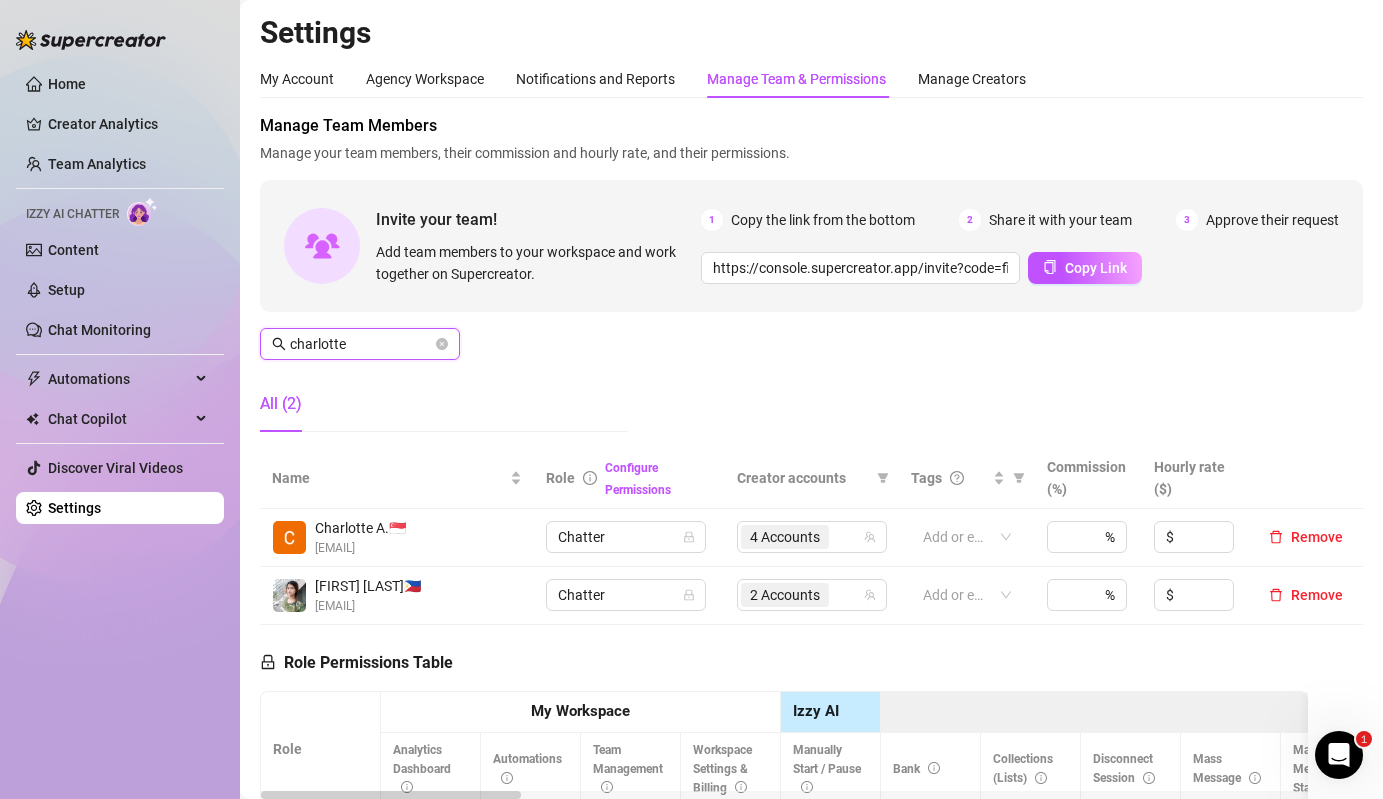 click on "charlotte" at bounding box center (361, 344) 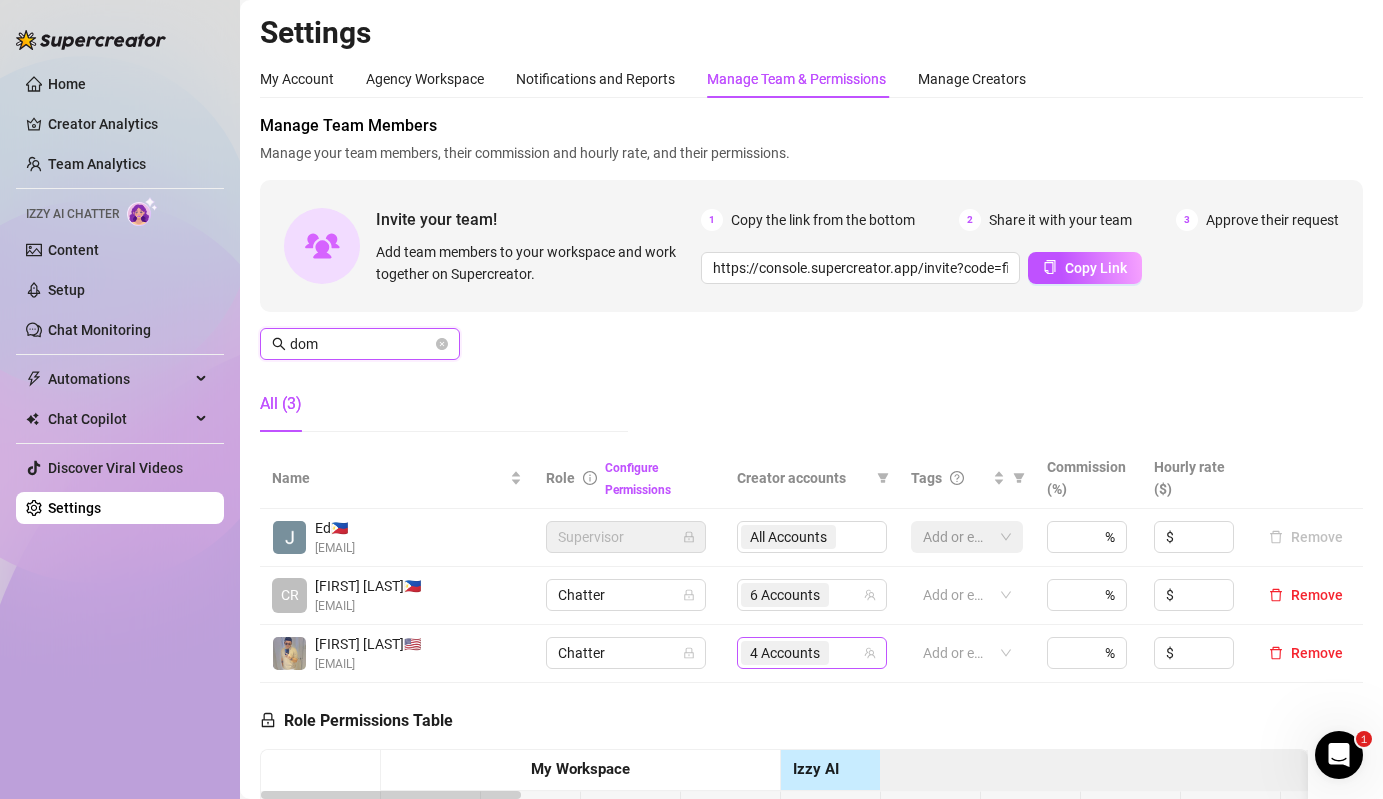 click on "4 Accounts" at bounding box center [785, 653] 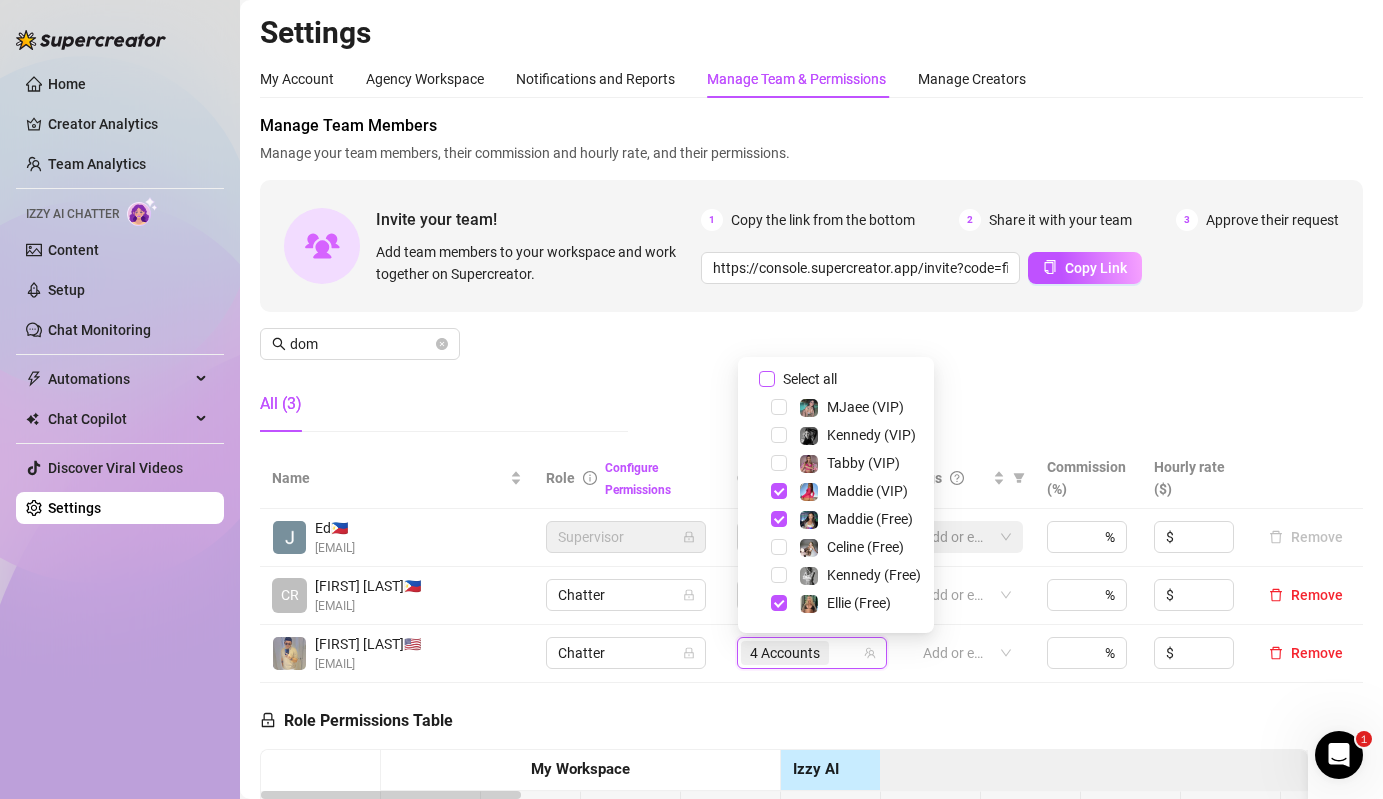 click on "Select all" at bounding box center [810, 379] 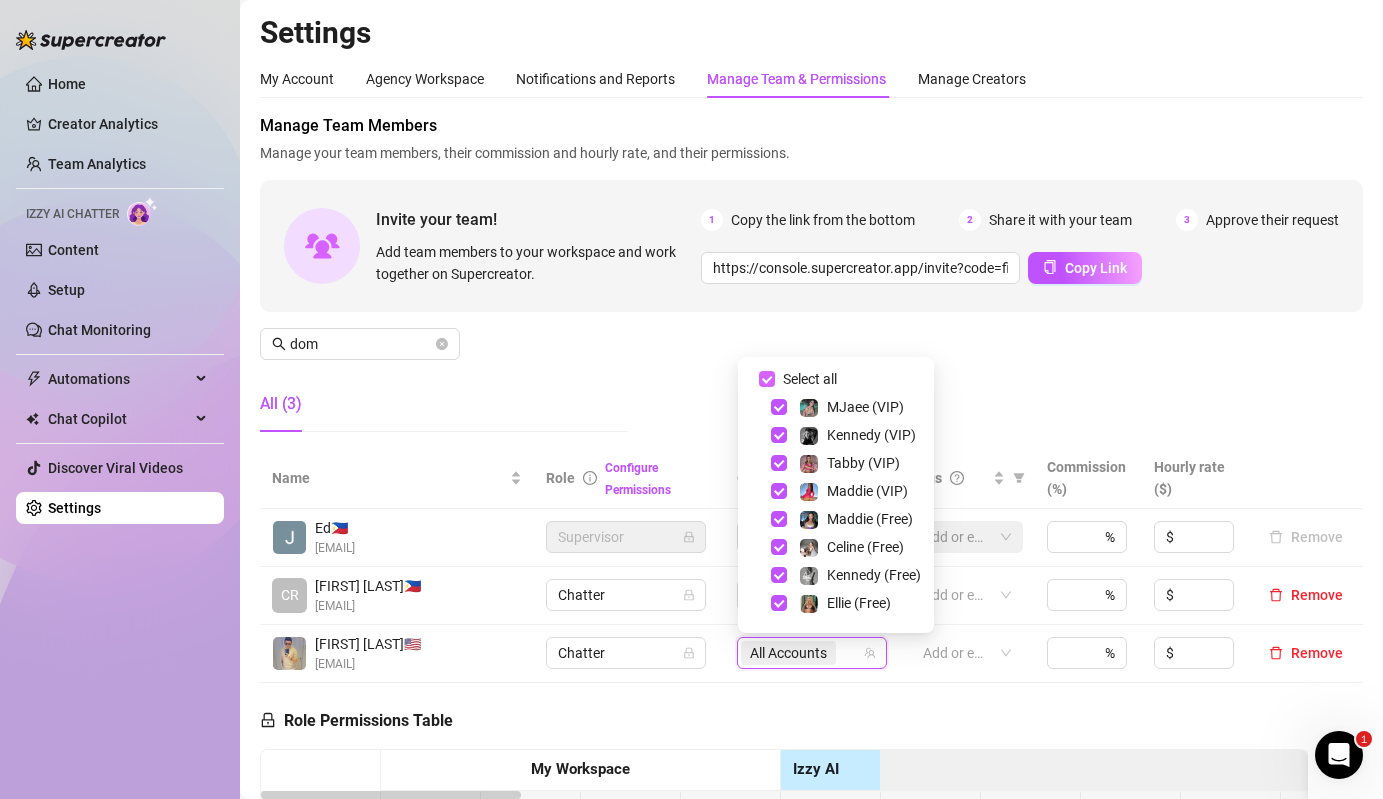 click on "Select all" at bounding box center (810, 379) 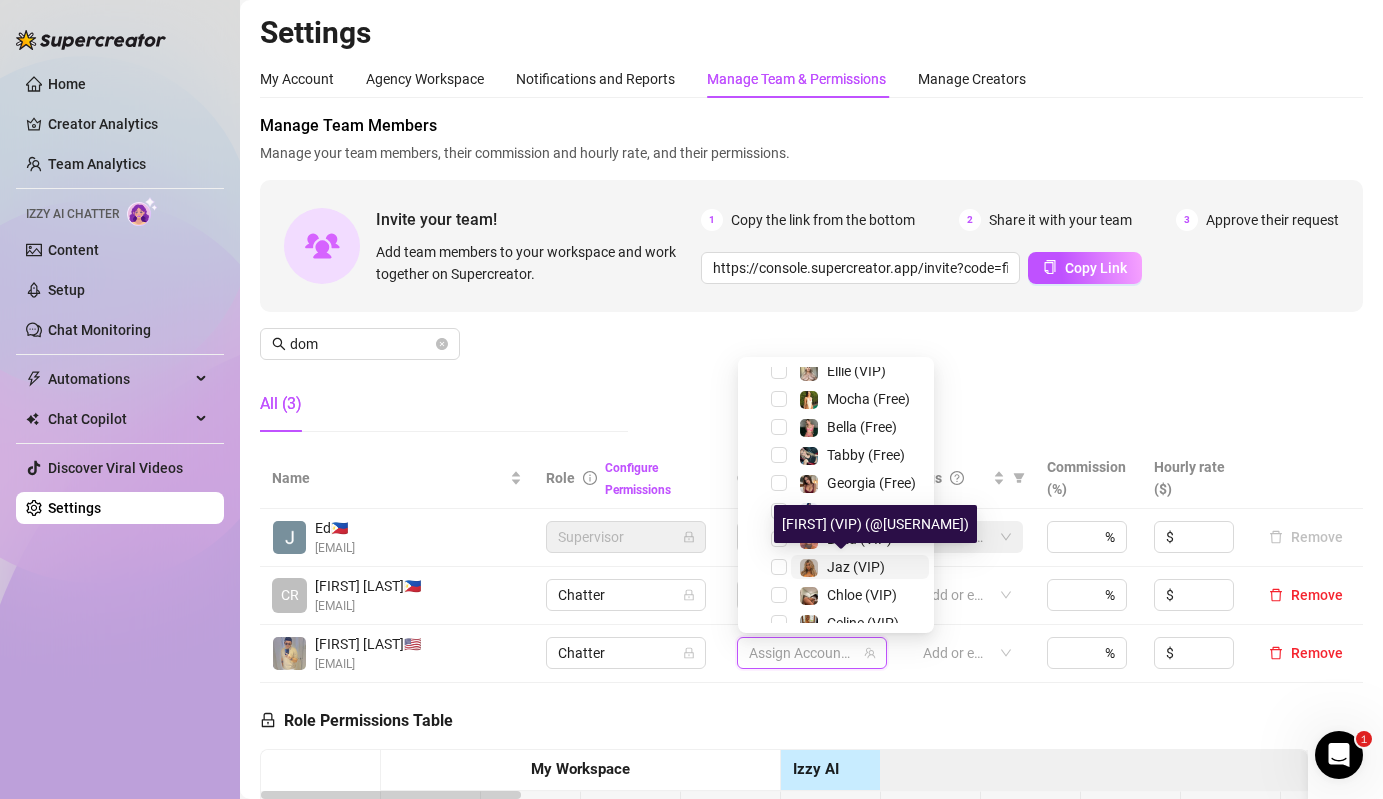 click on "Jaz (VIP)" at bounding box center [856, 567] 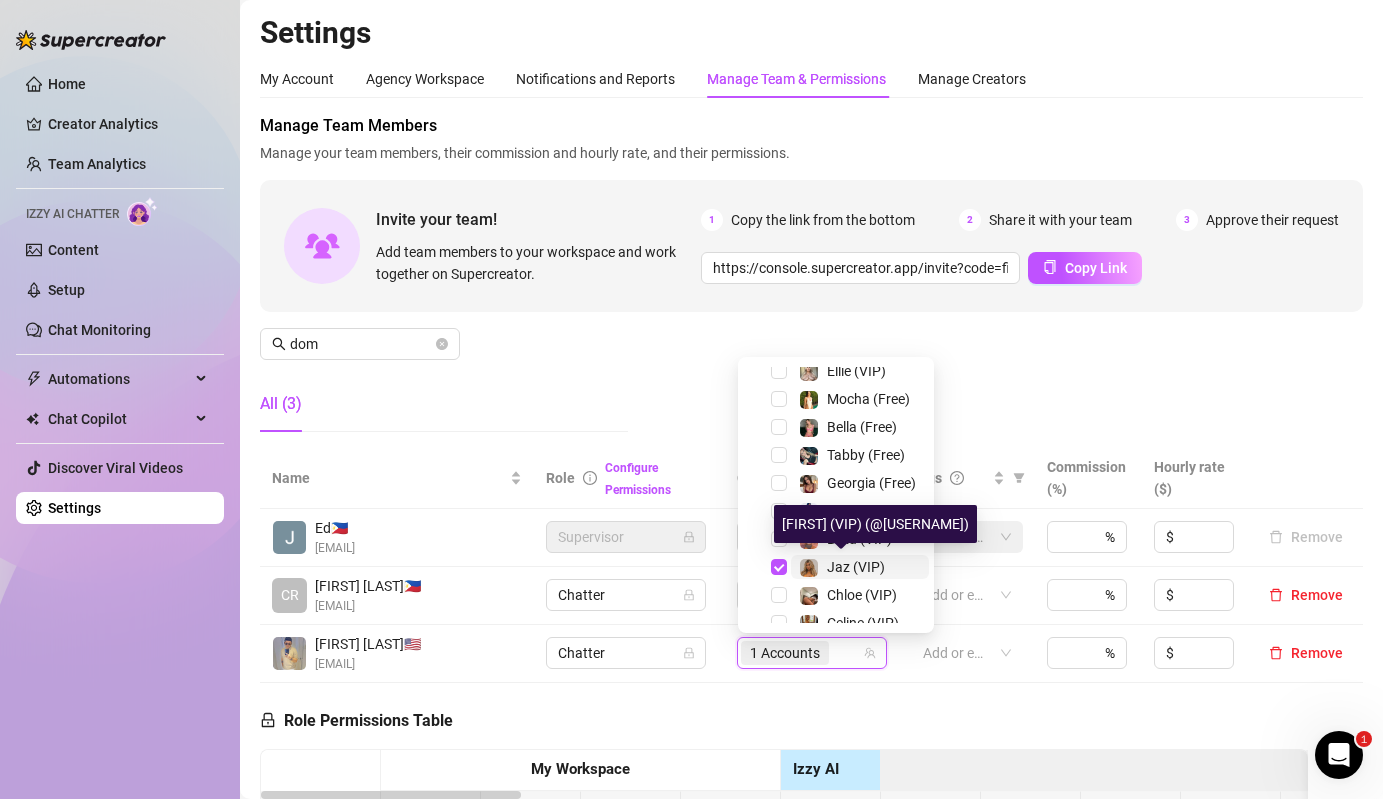 scroll, scrollTop: 360, scrollLeft: 0, axis: vertical 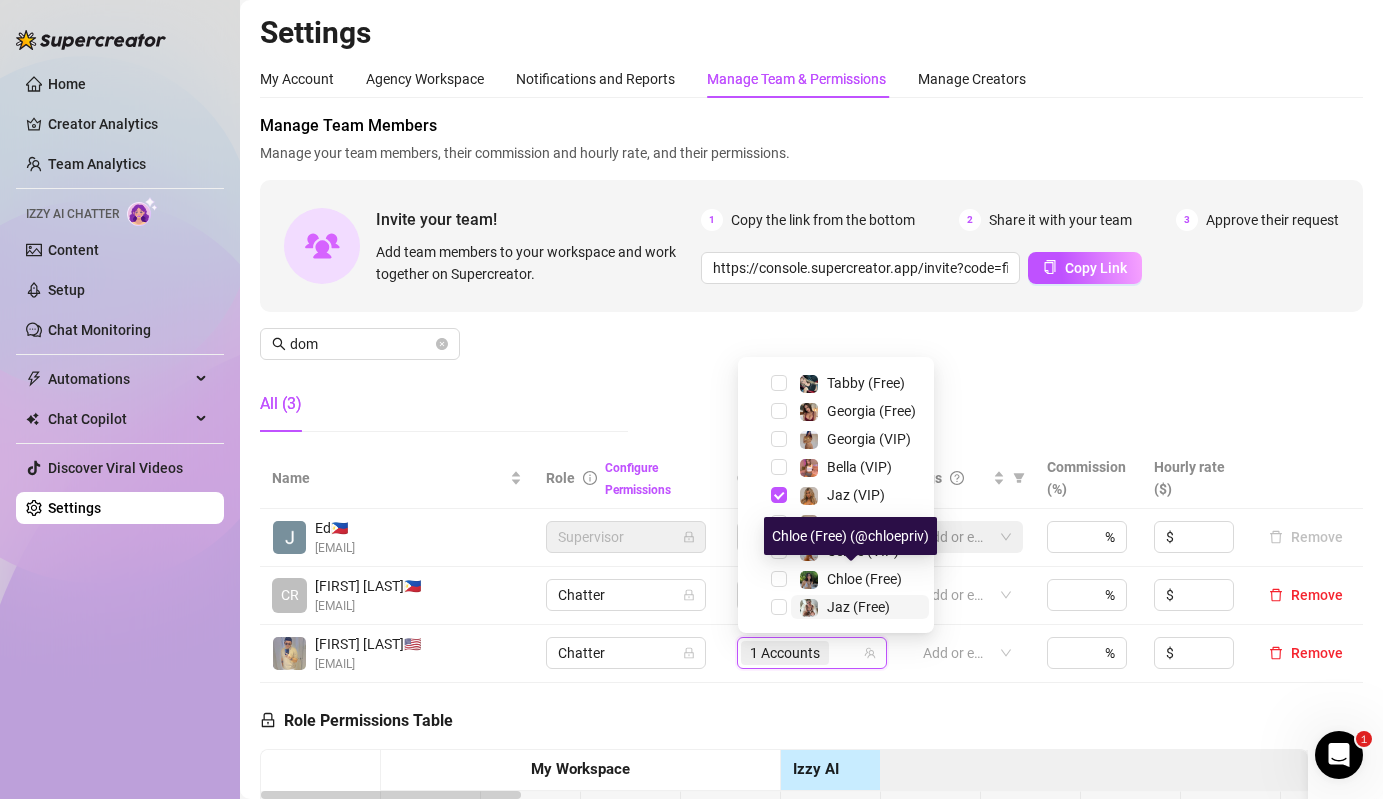 click at bounding box center (809, 608) 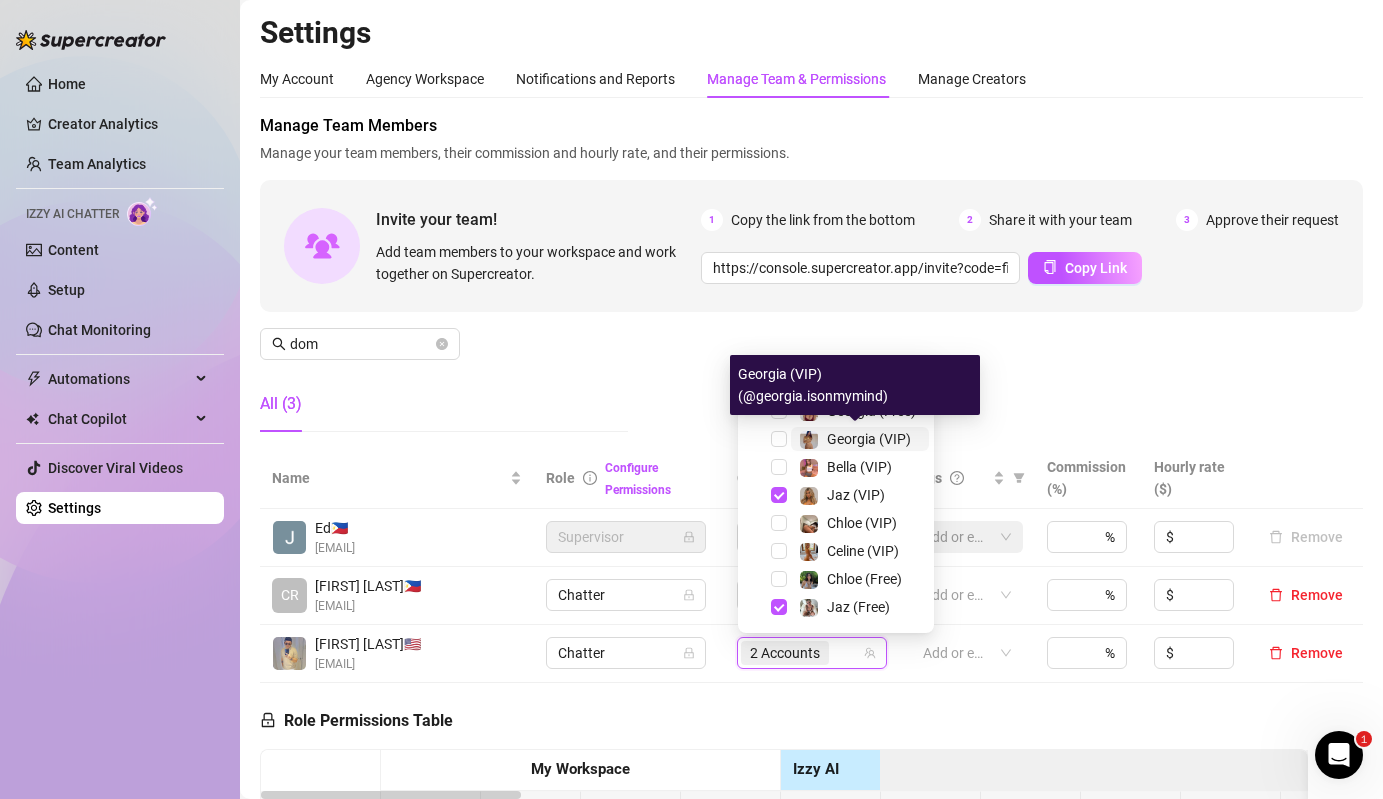 click on "Georgia (VIP)" at bounding box center (869, 439) 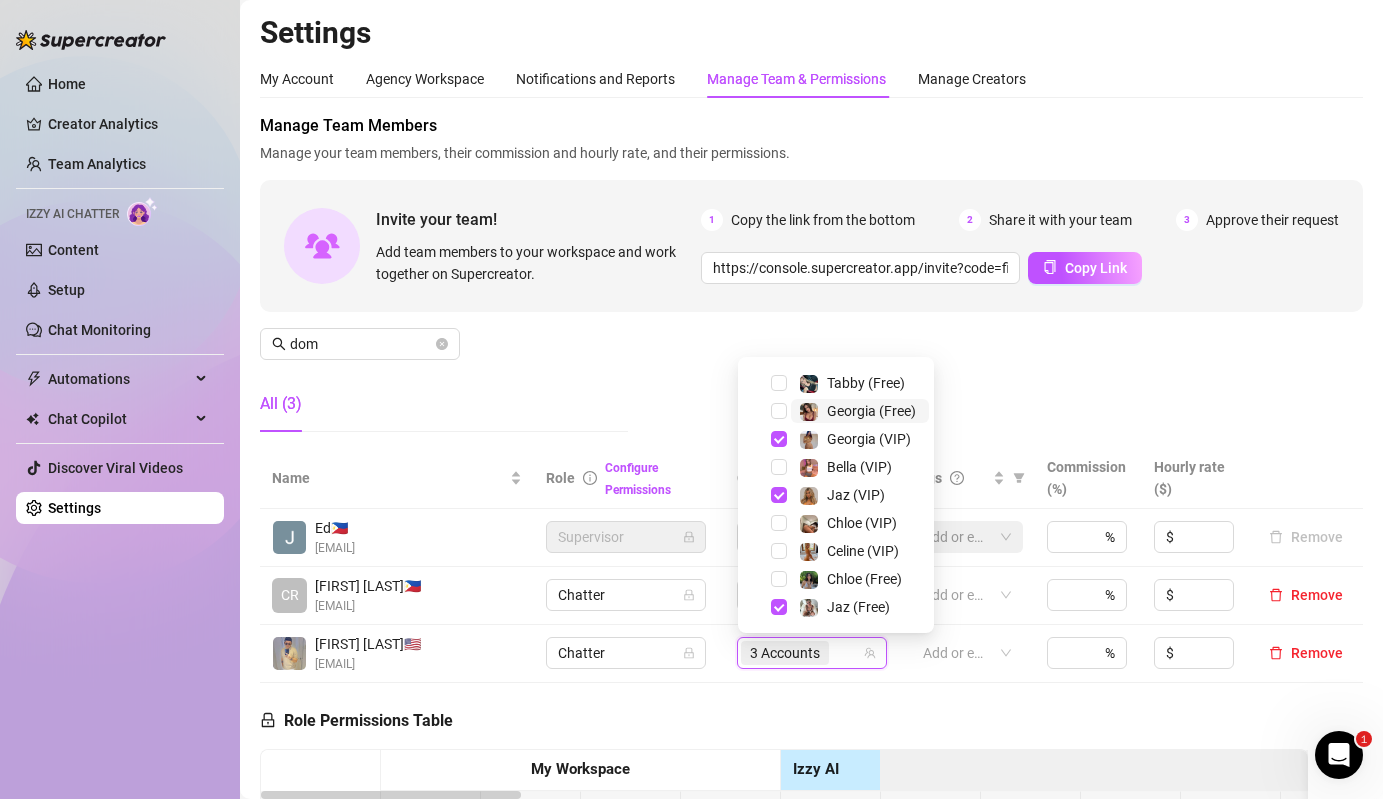 click on "Georgia (Free)" at bounding box center [871, 411] 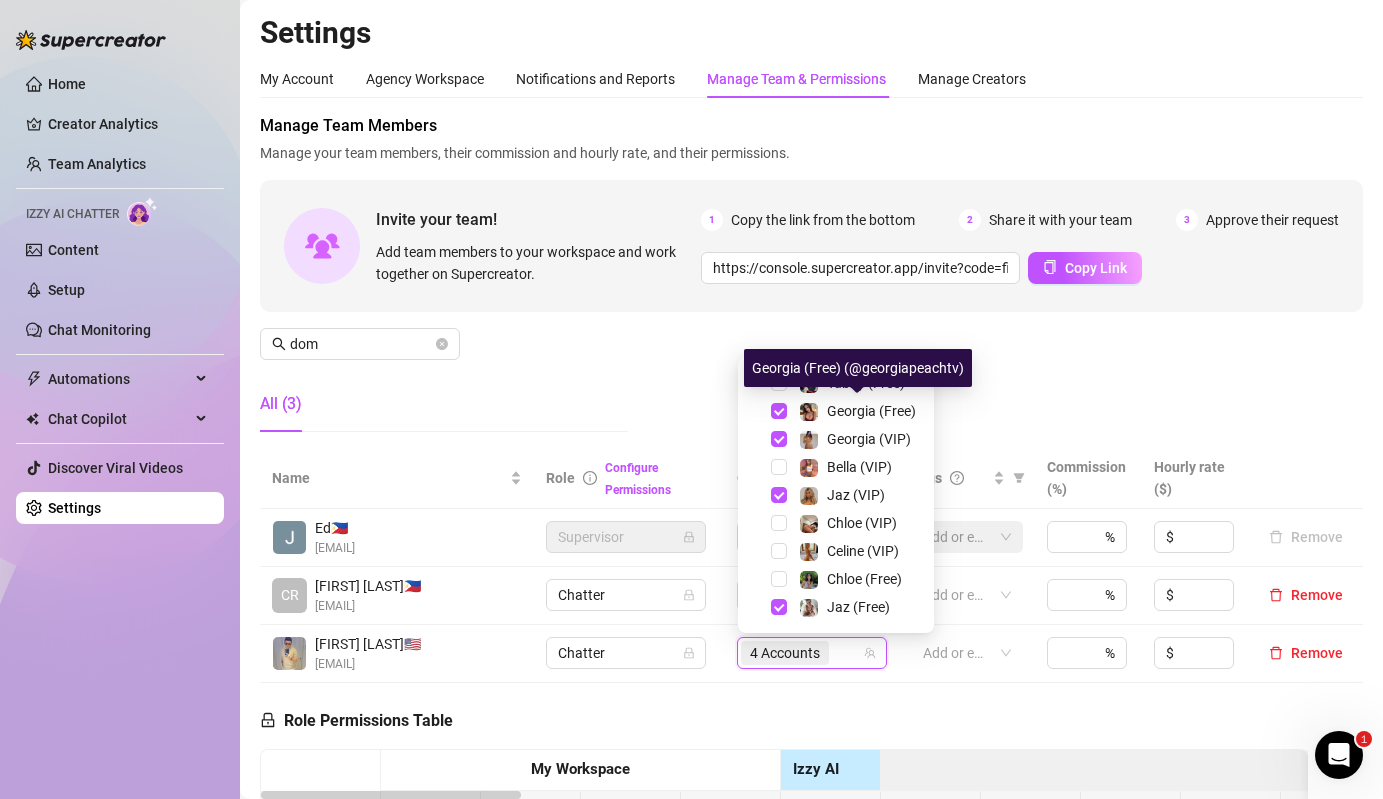 click on "All (3)" at bounding box center [444, 404] 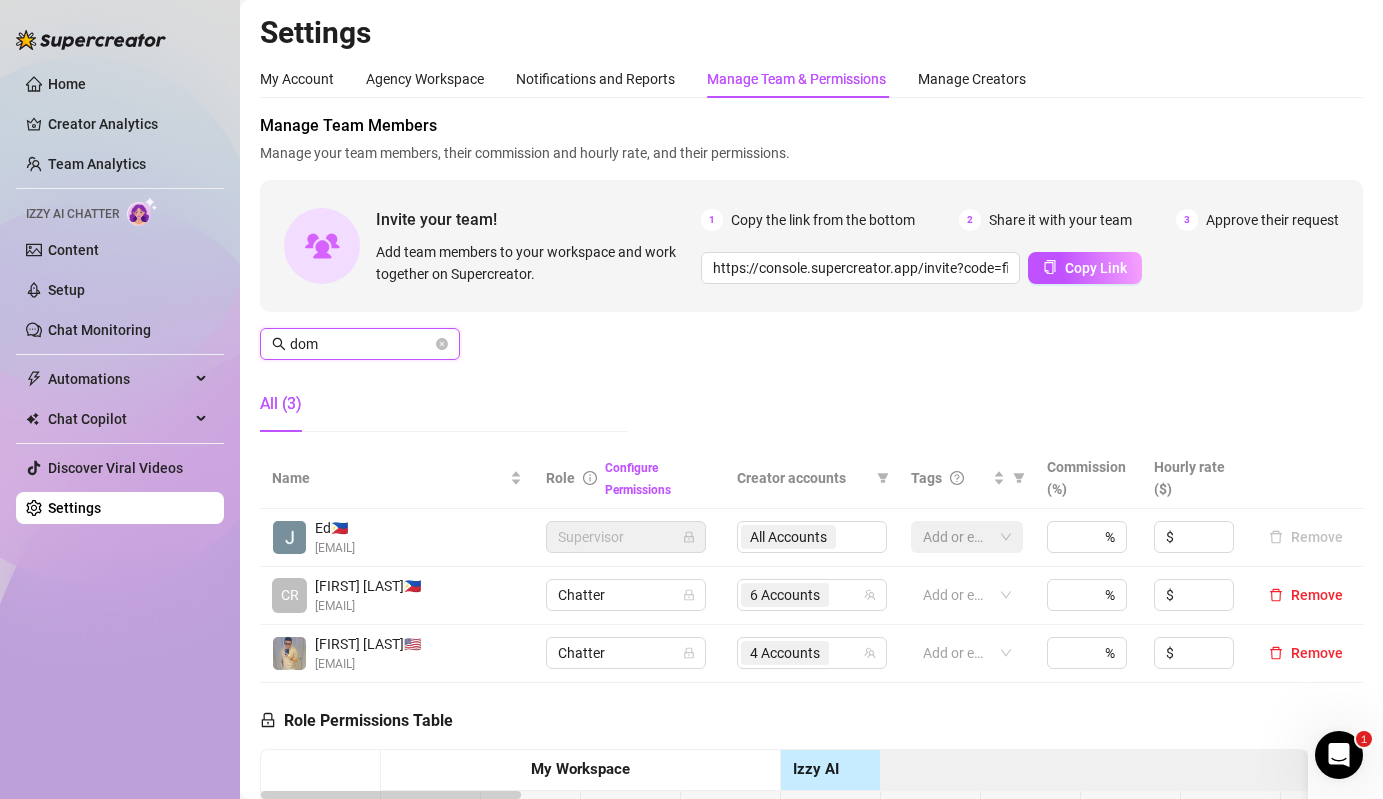 click on "dom" at bounding box center (361, 344) 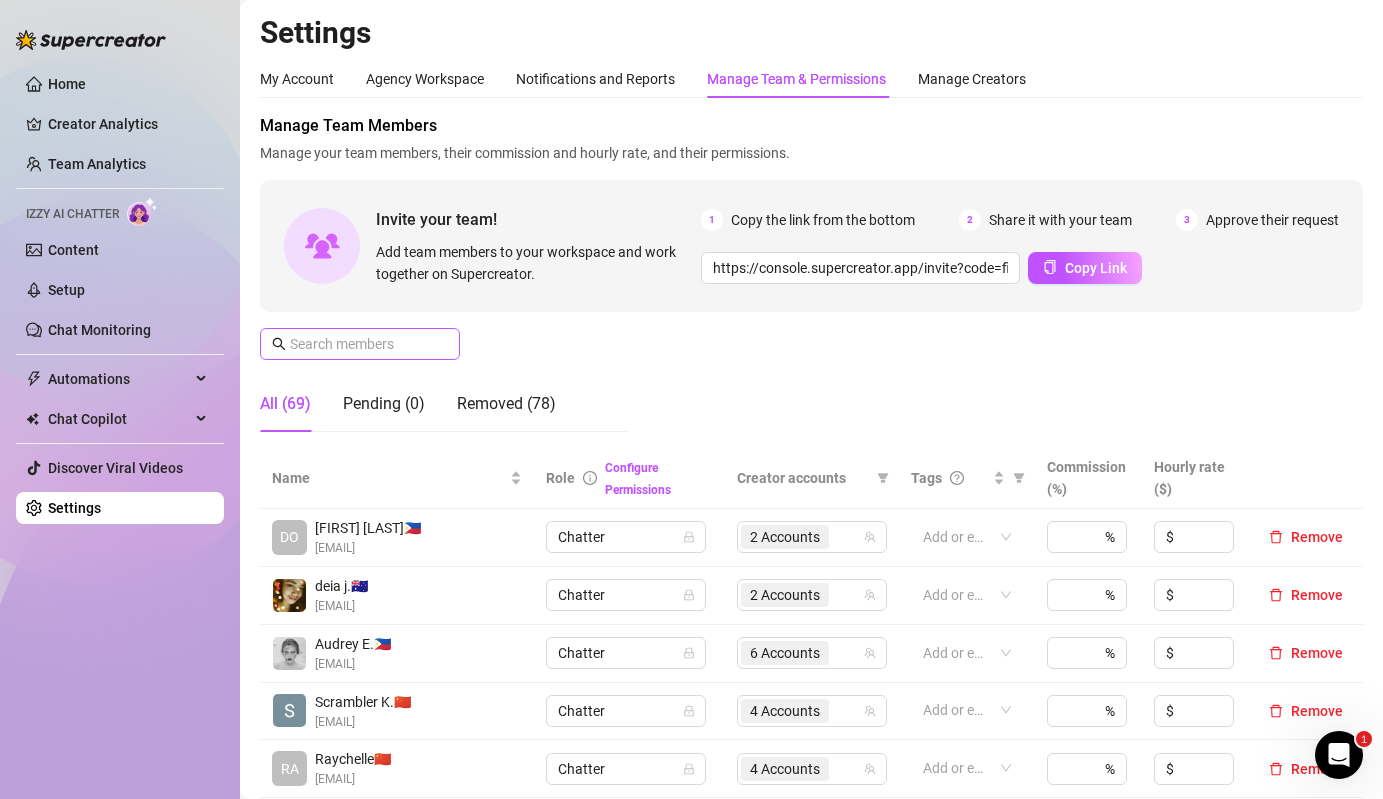 click at bounding box center (360, 344) 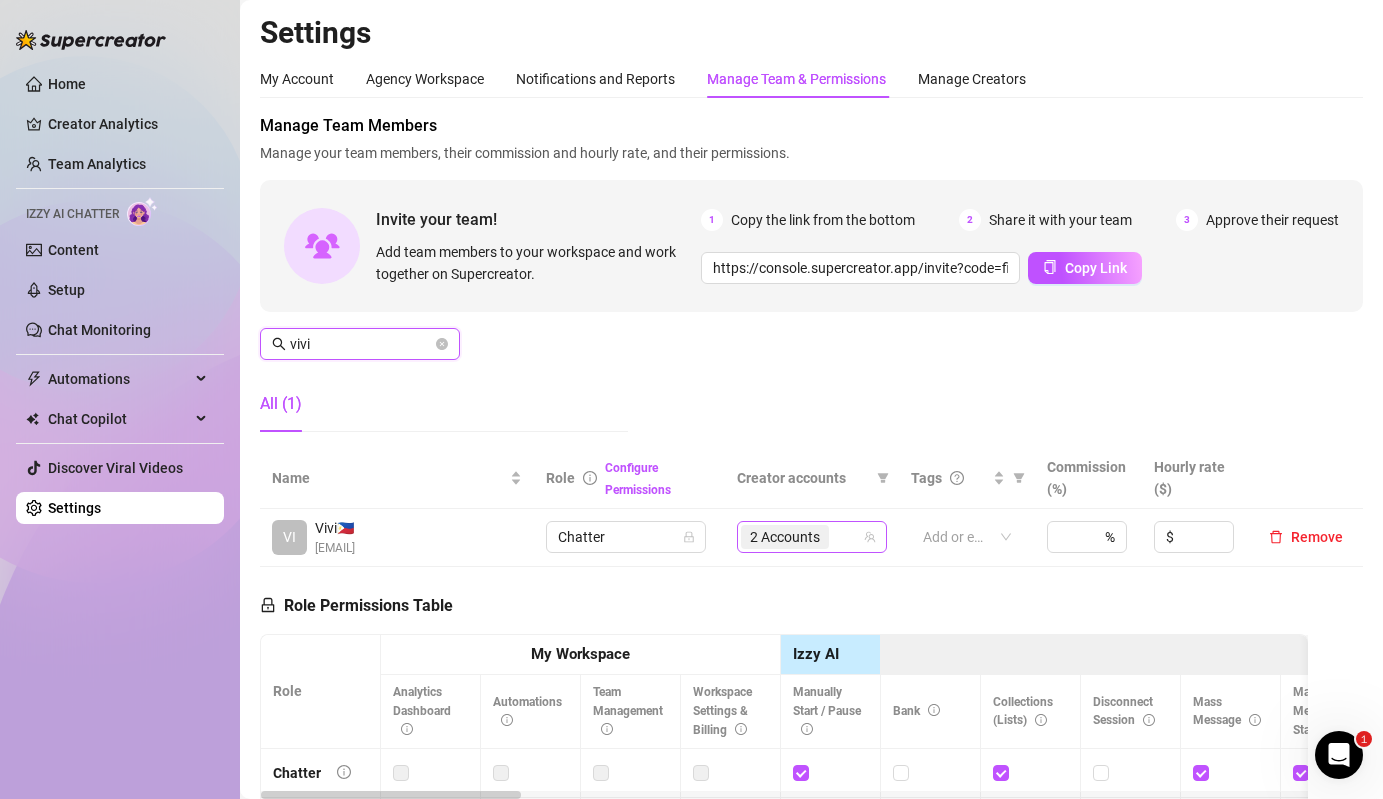 click on "2 Accounts" at bounding box center (787, 537) 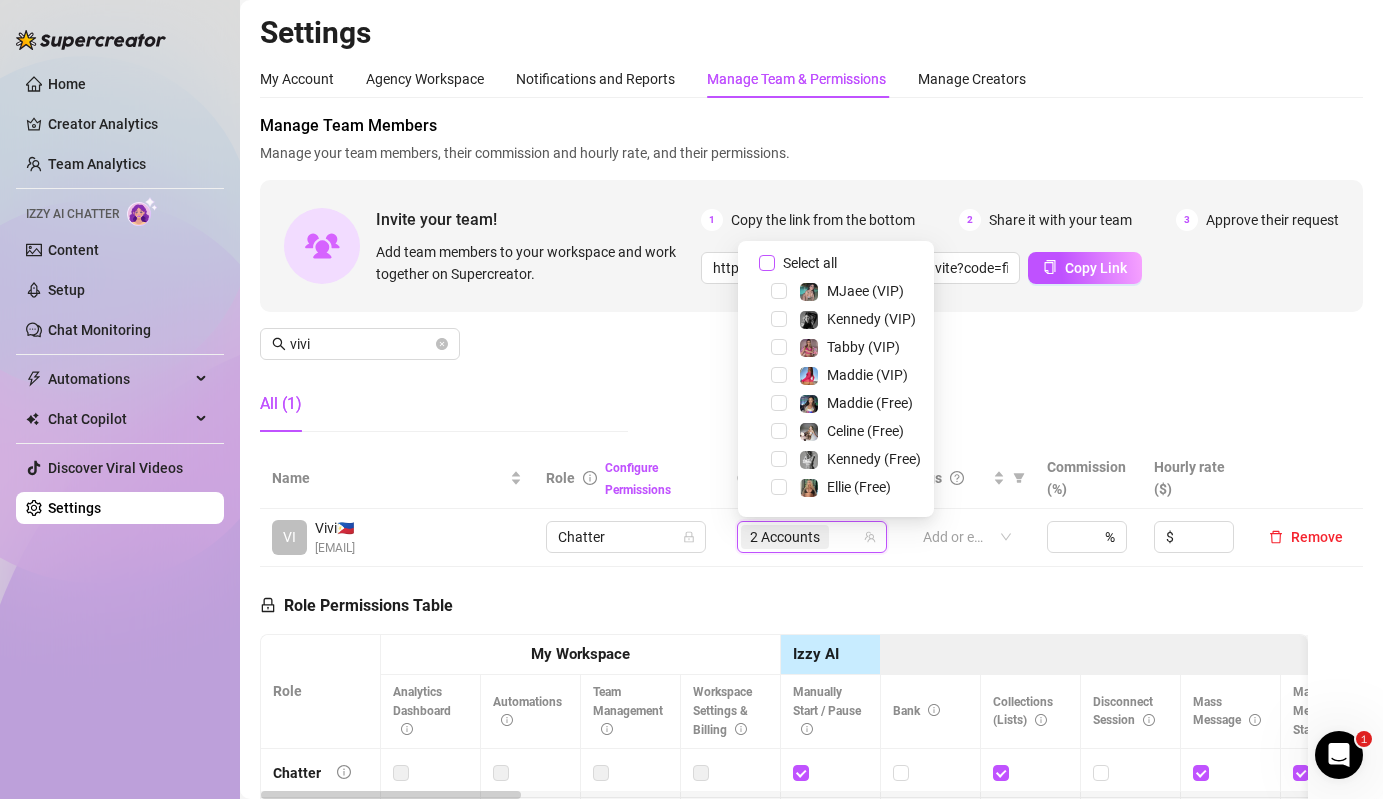 click on "Select all" at bounding box center (810, 263) 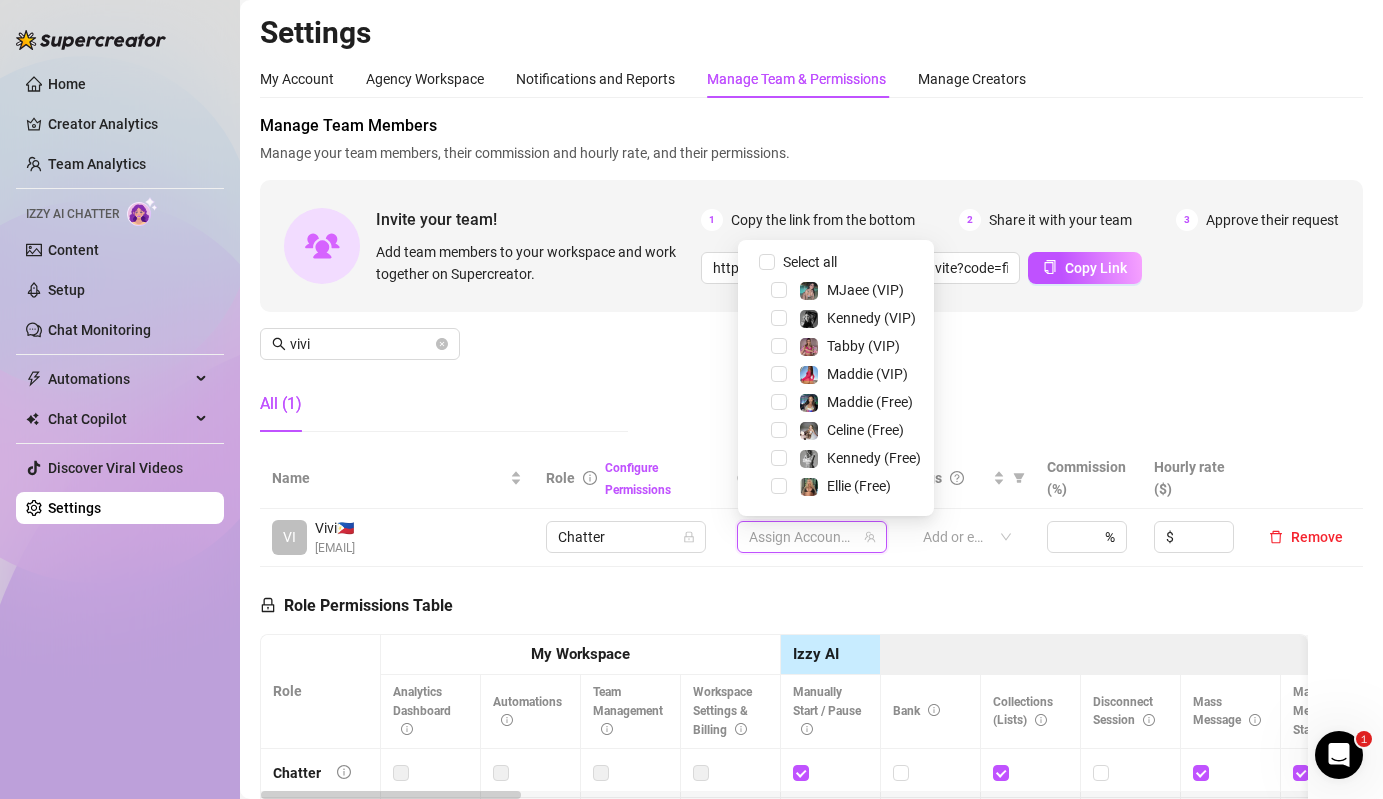 scroll, scrollTop: 1, scrollLeft: 0, axis: vertical 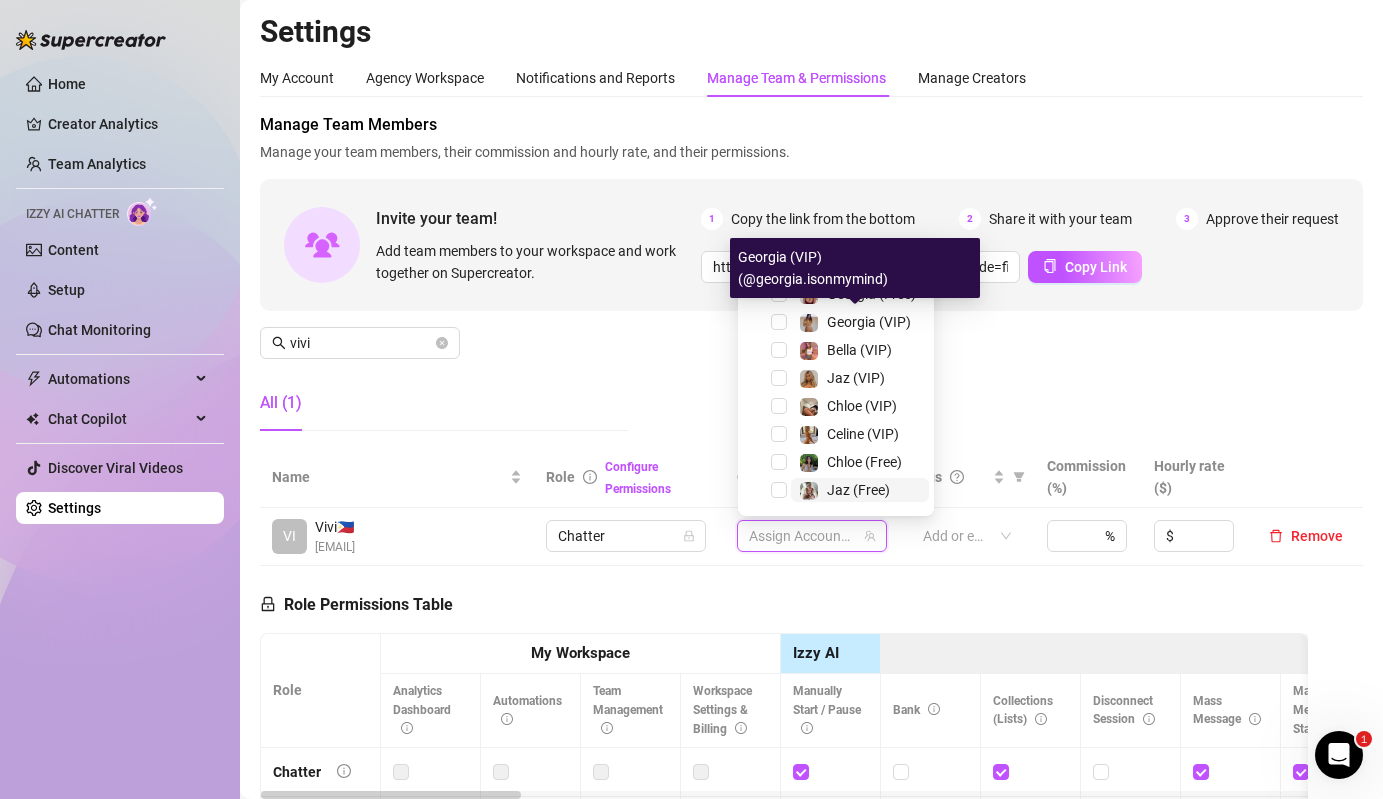 click on "Jaz (Free)" at bounding box center [858, 490] 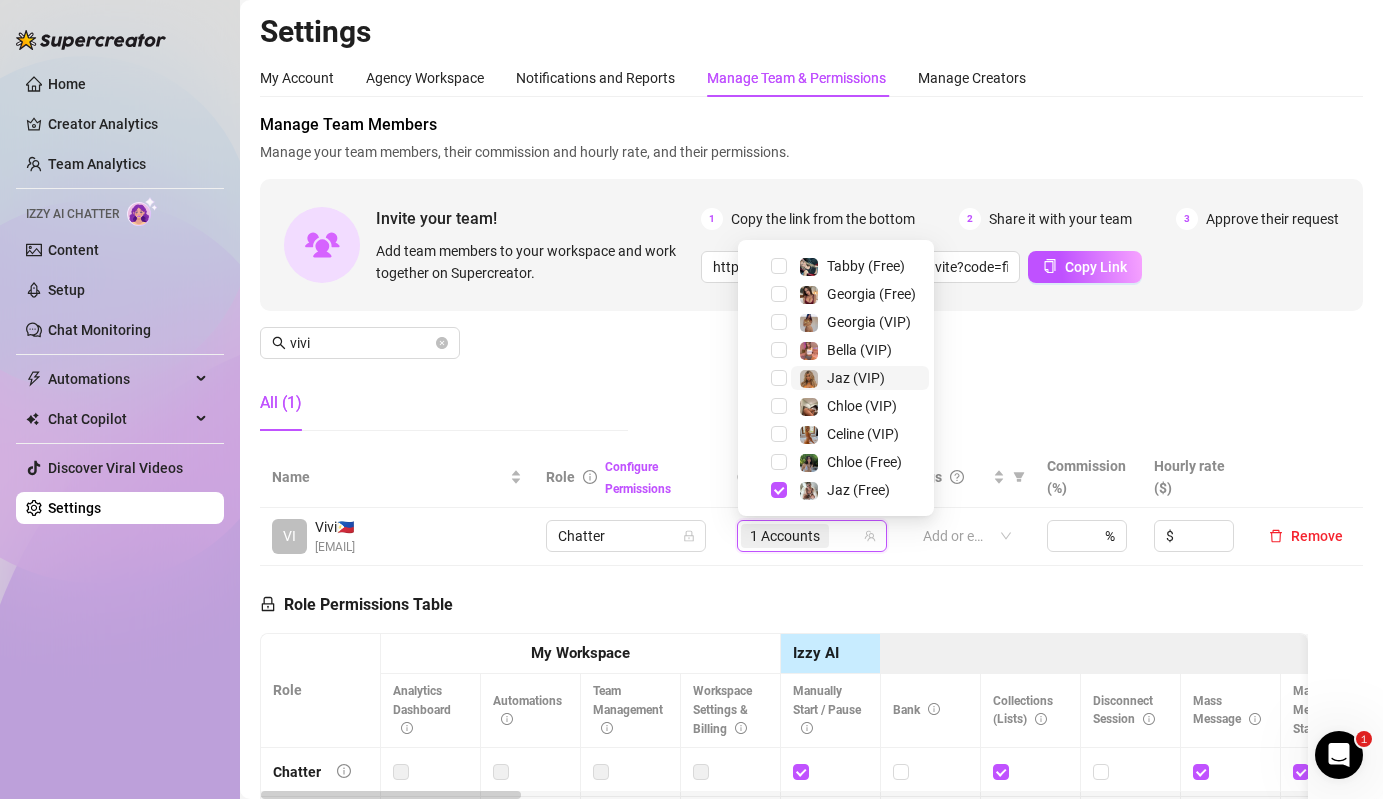click on "Jaz (VIP)" at bounding box center [856, 378] 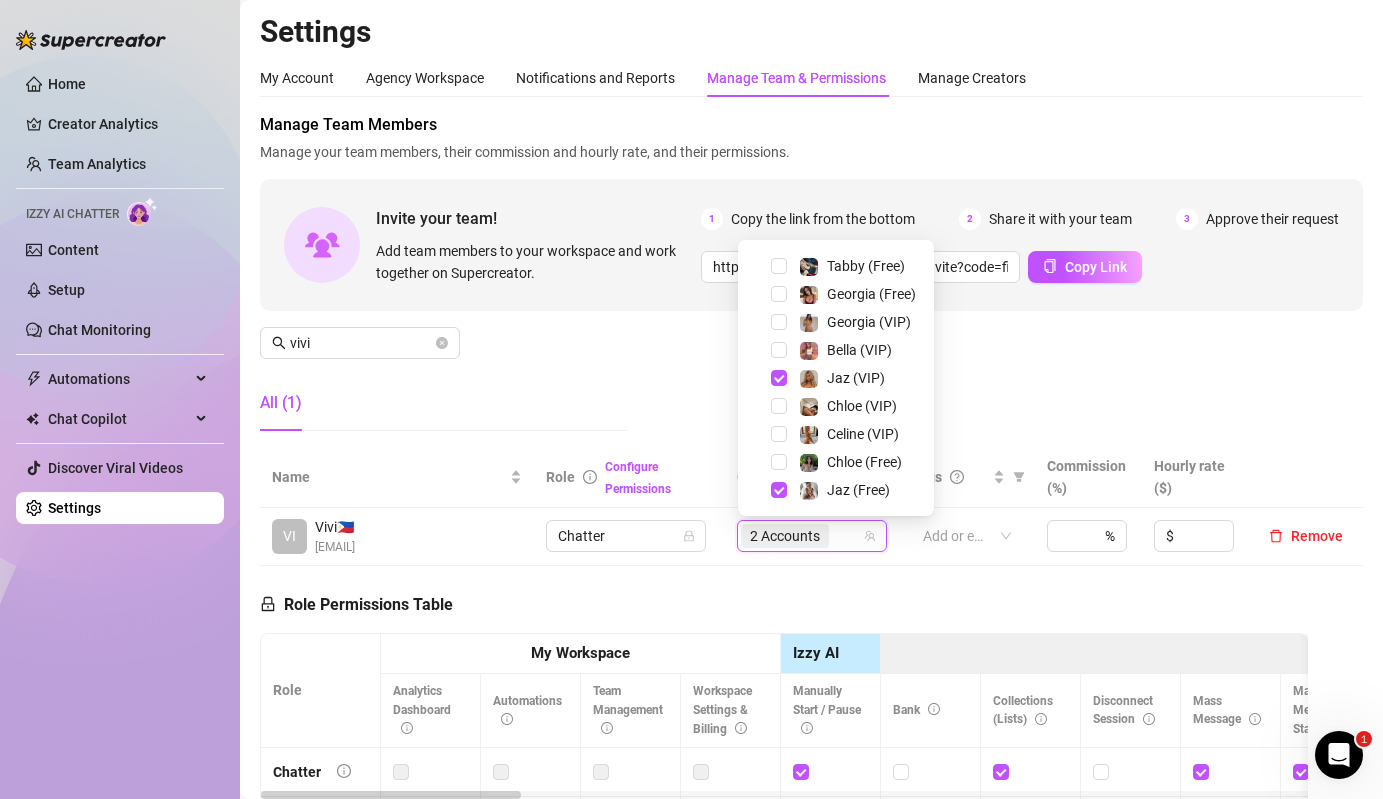 click on "All (1)" at bounding box center (444, 411) 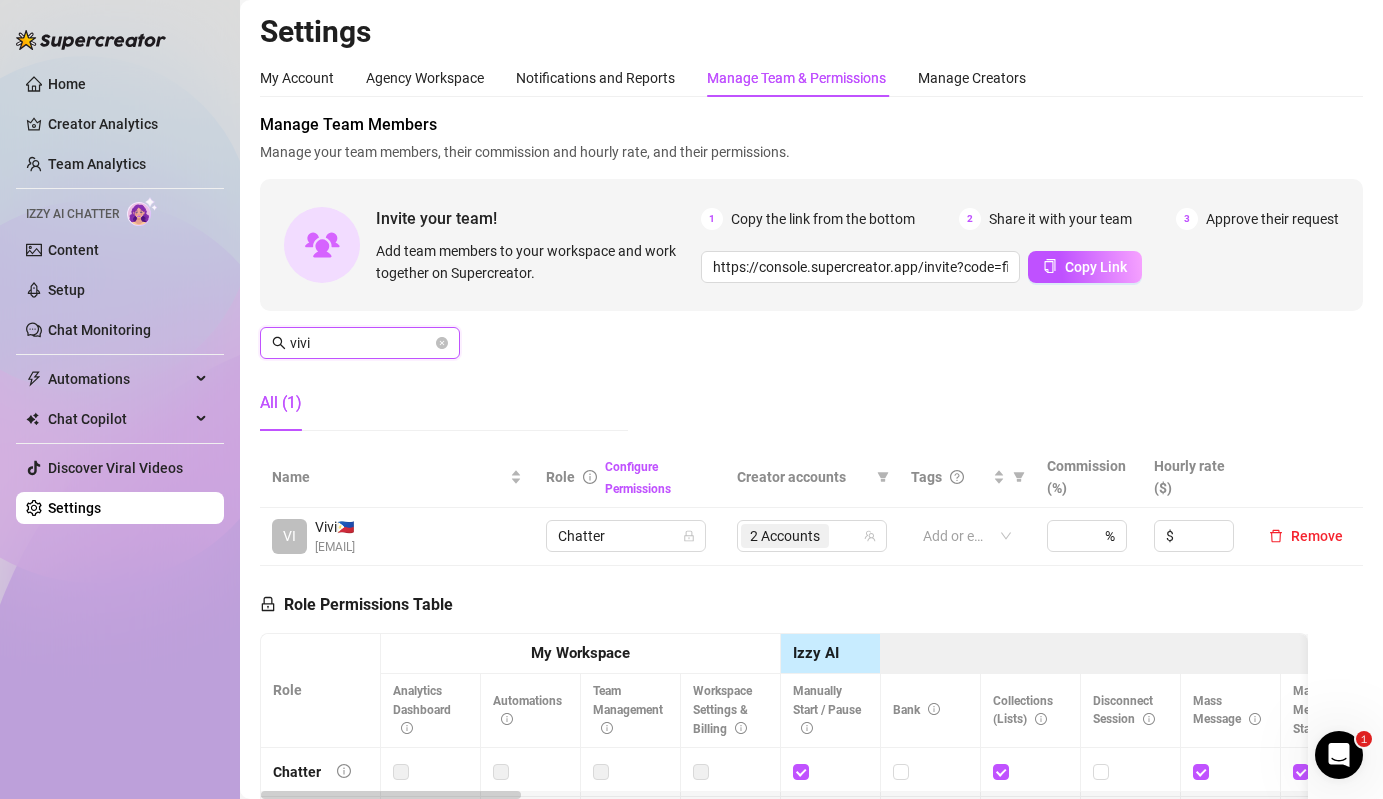 click on "vivi" at bounding box center (361, 343) 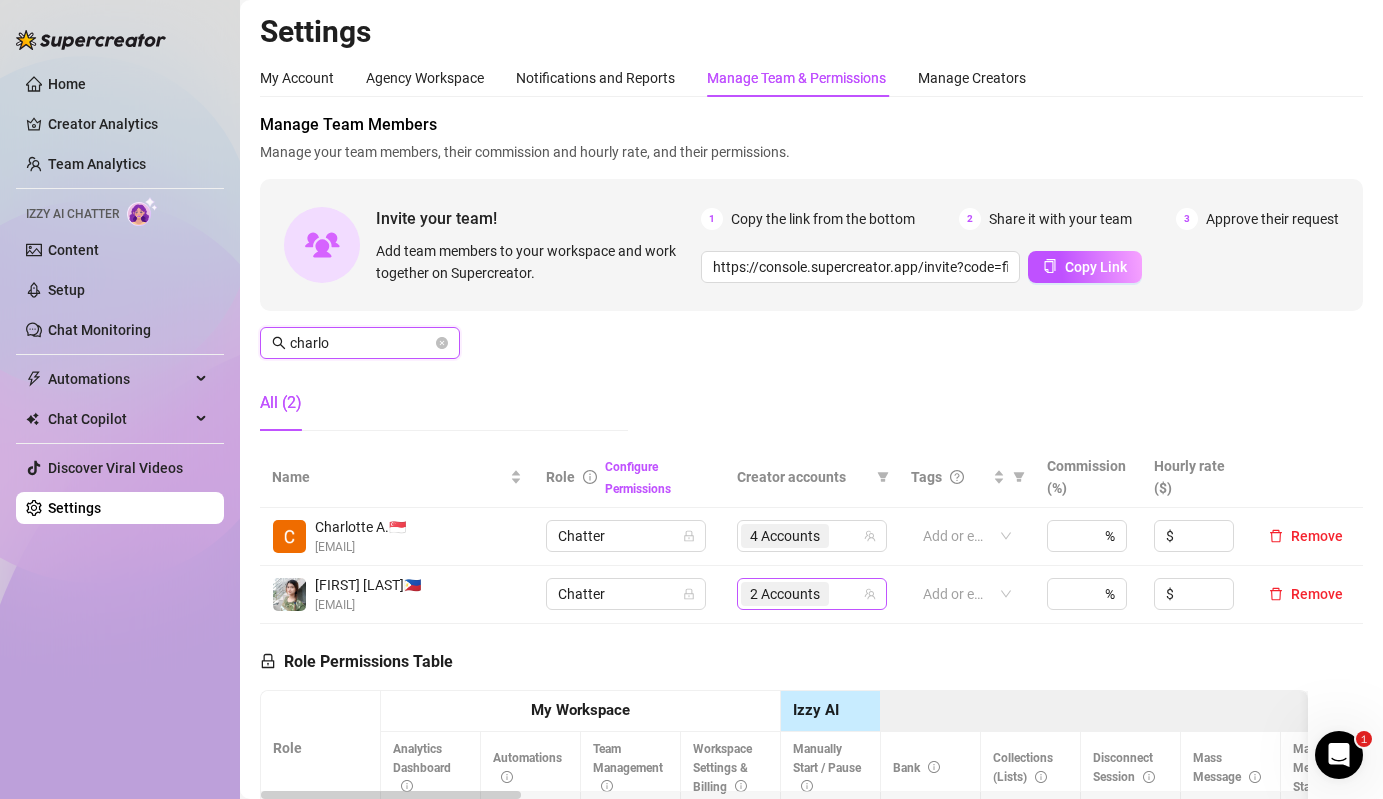click on "2 Accounts" at bounding box center (785, 594) 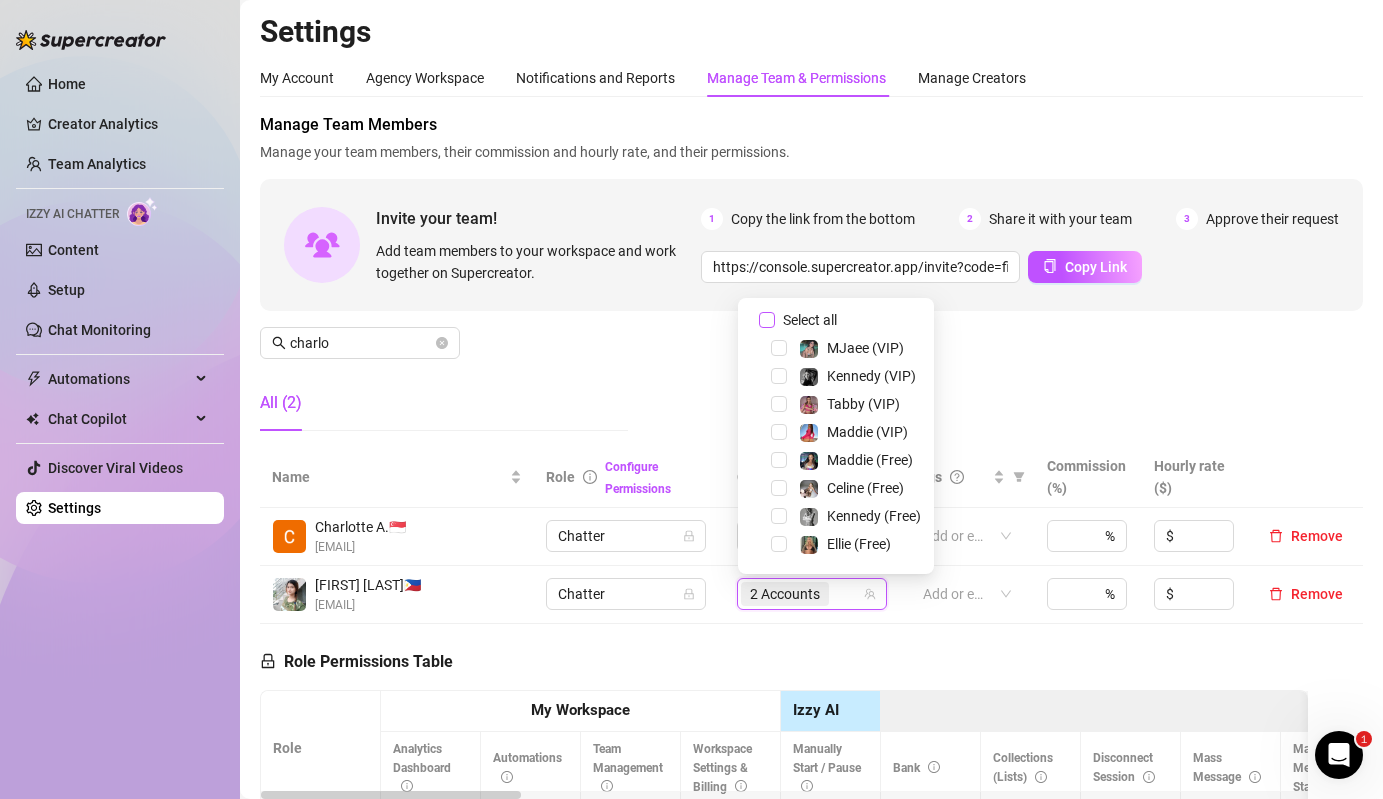 click on "Select all" at bounding box center [810, 320] 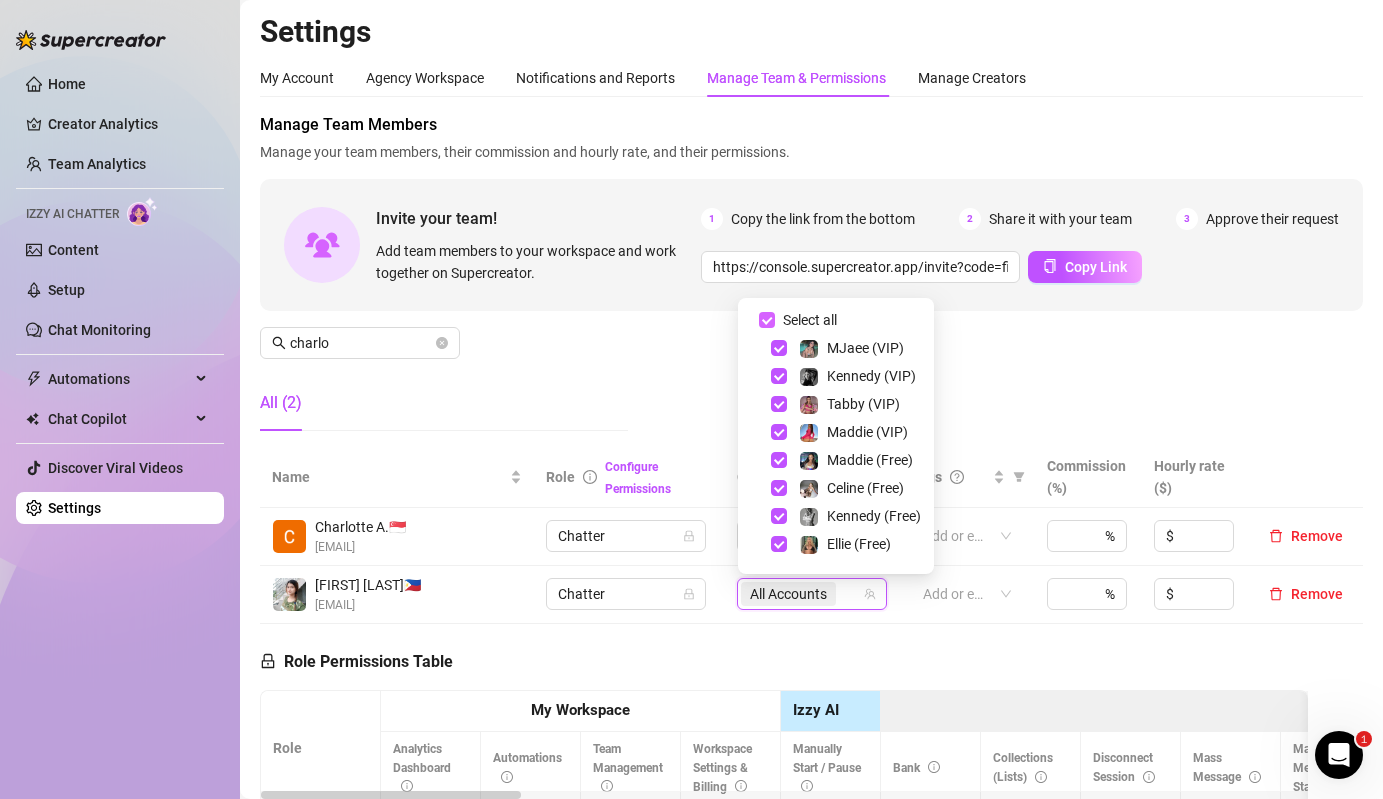 click on "Select all" at bounding box center [810, 320] 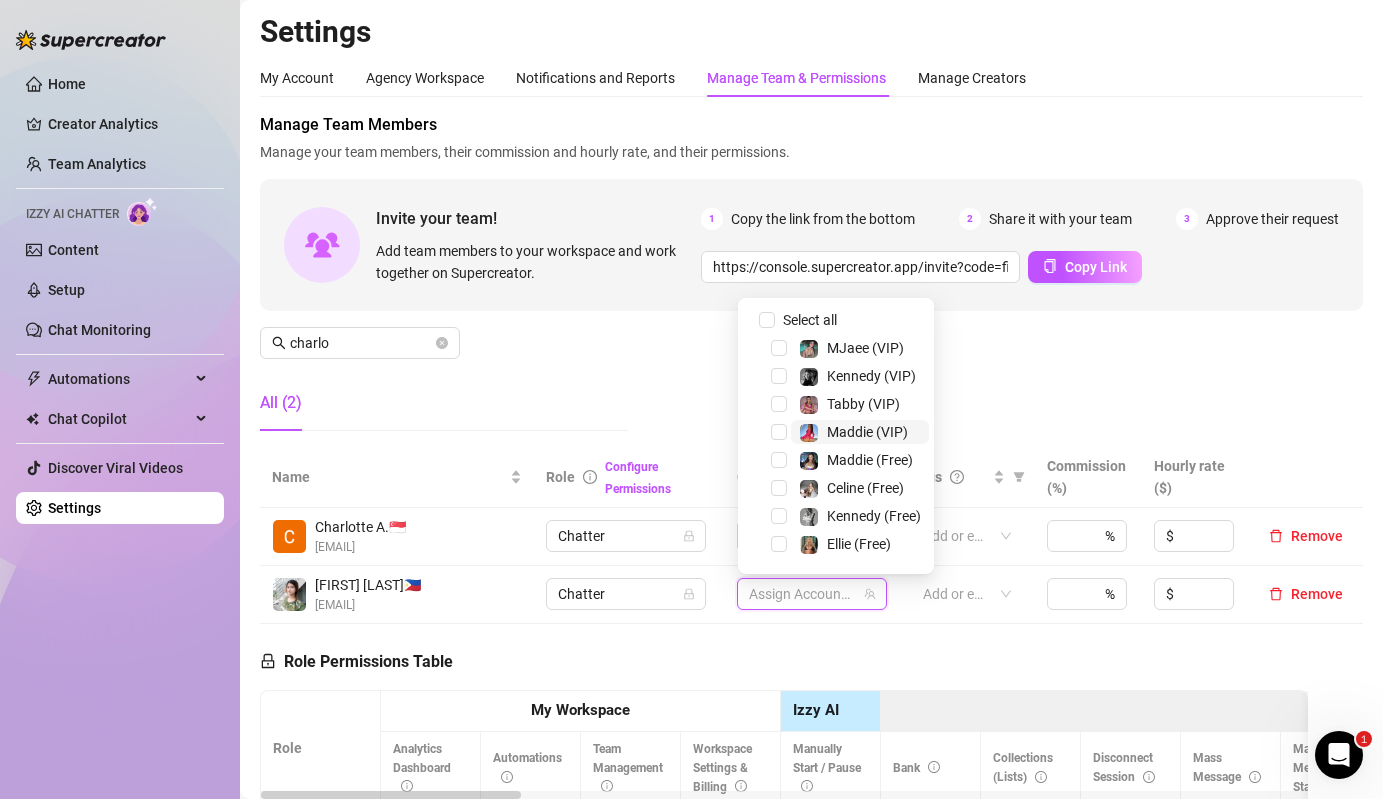 click on "Maddie (VIP)" at bounding box center (867, 432) 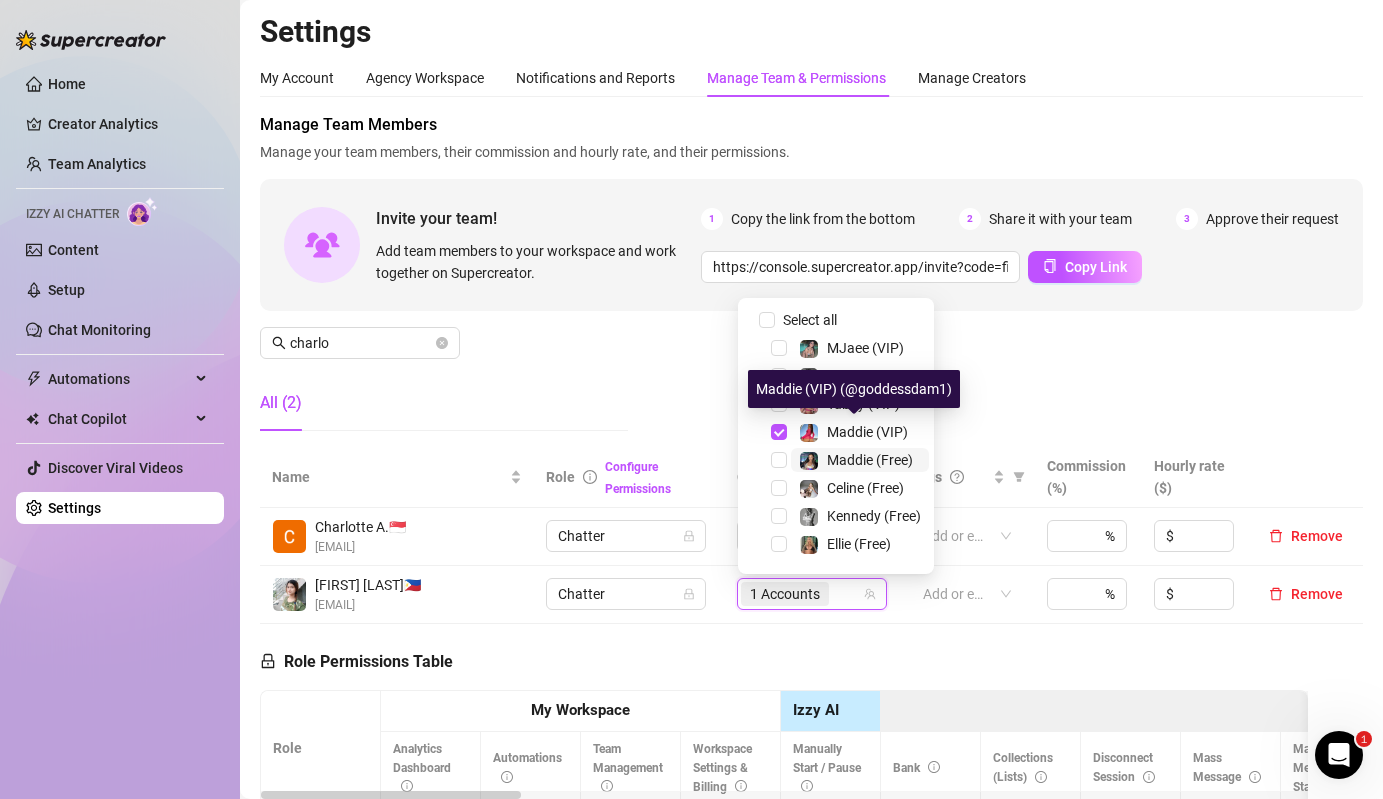 click on "Maddie (Free)" at bounding box center [870, 460] 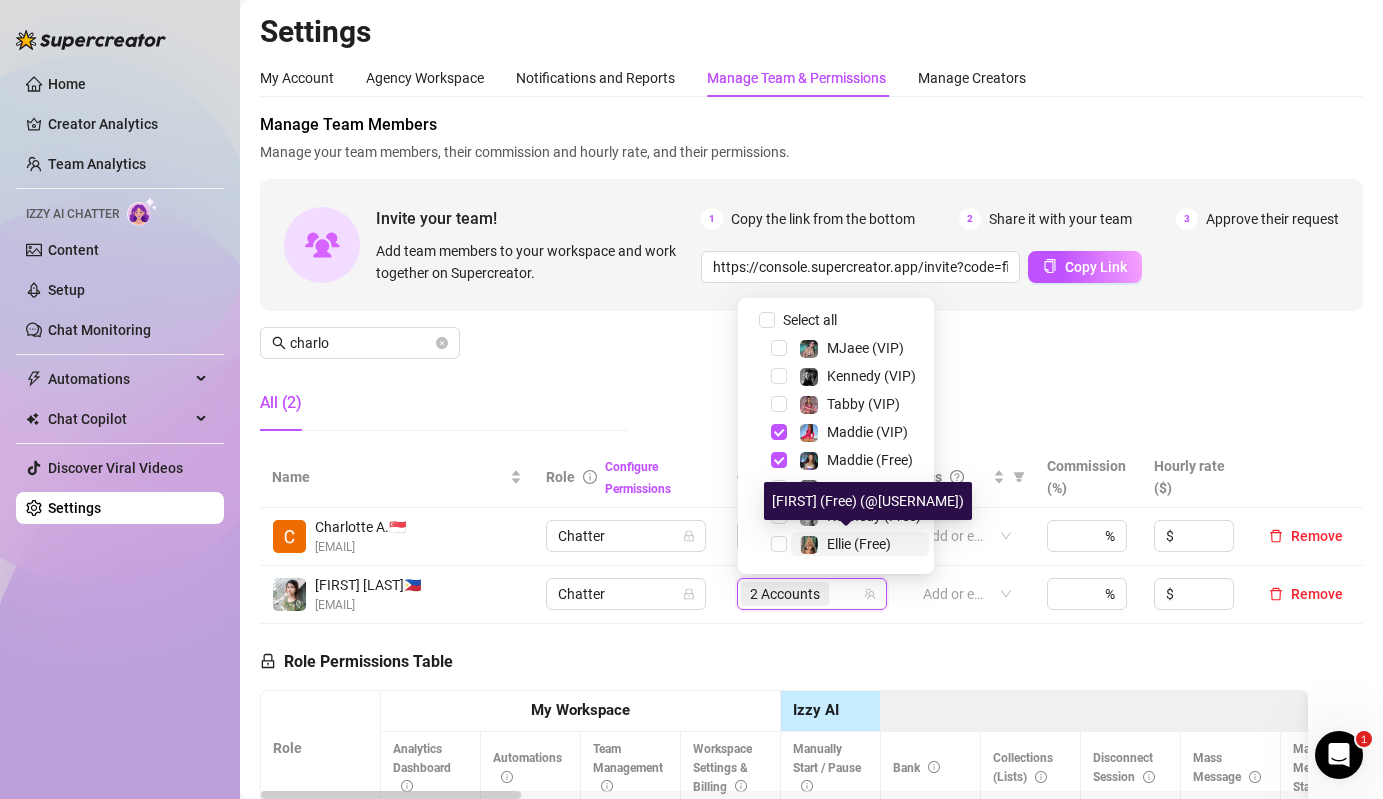 click on "Ellie (Free)" at bounding box center [859, 544] 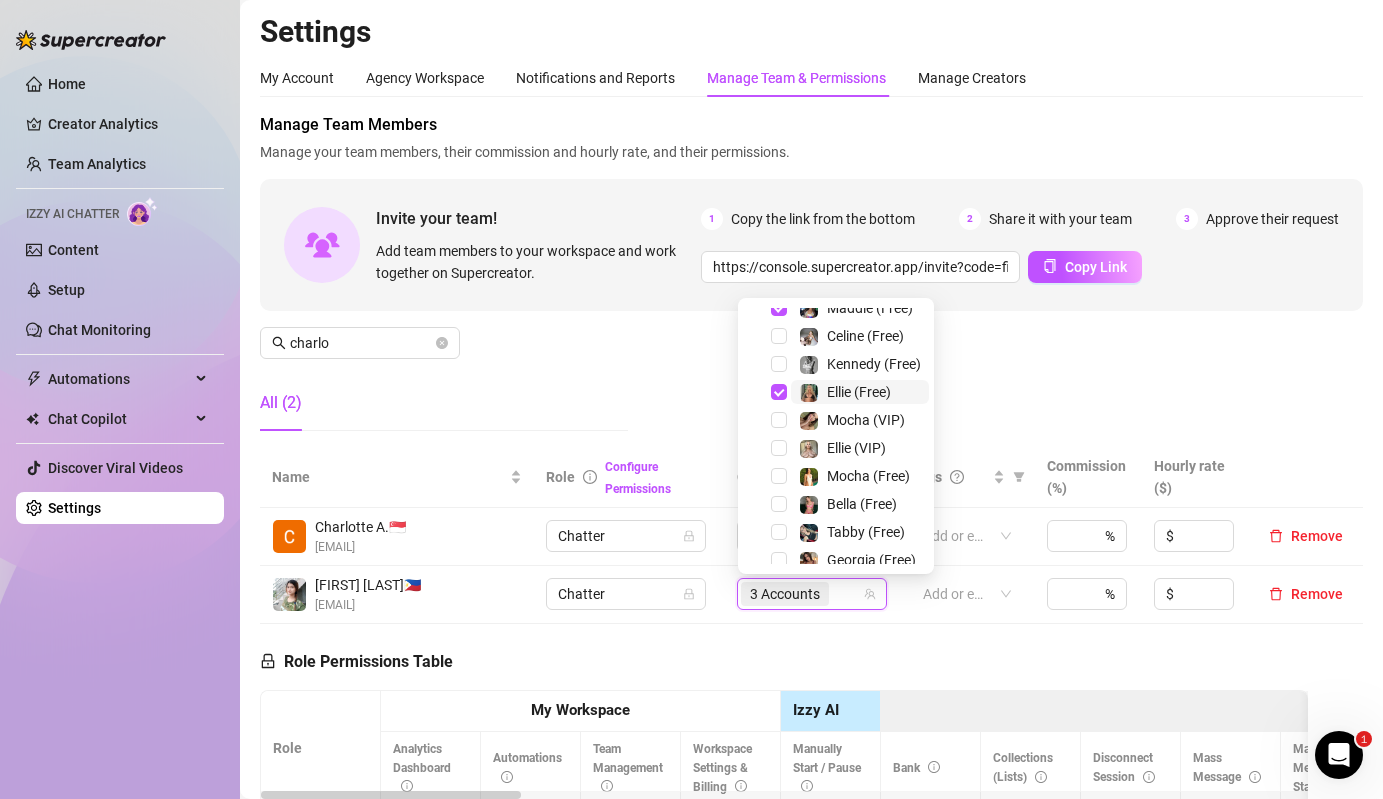scroll, scrollTop: 172, scrollLeft: 0, axis: vertical 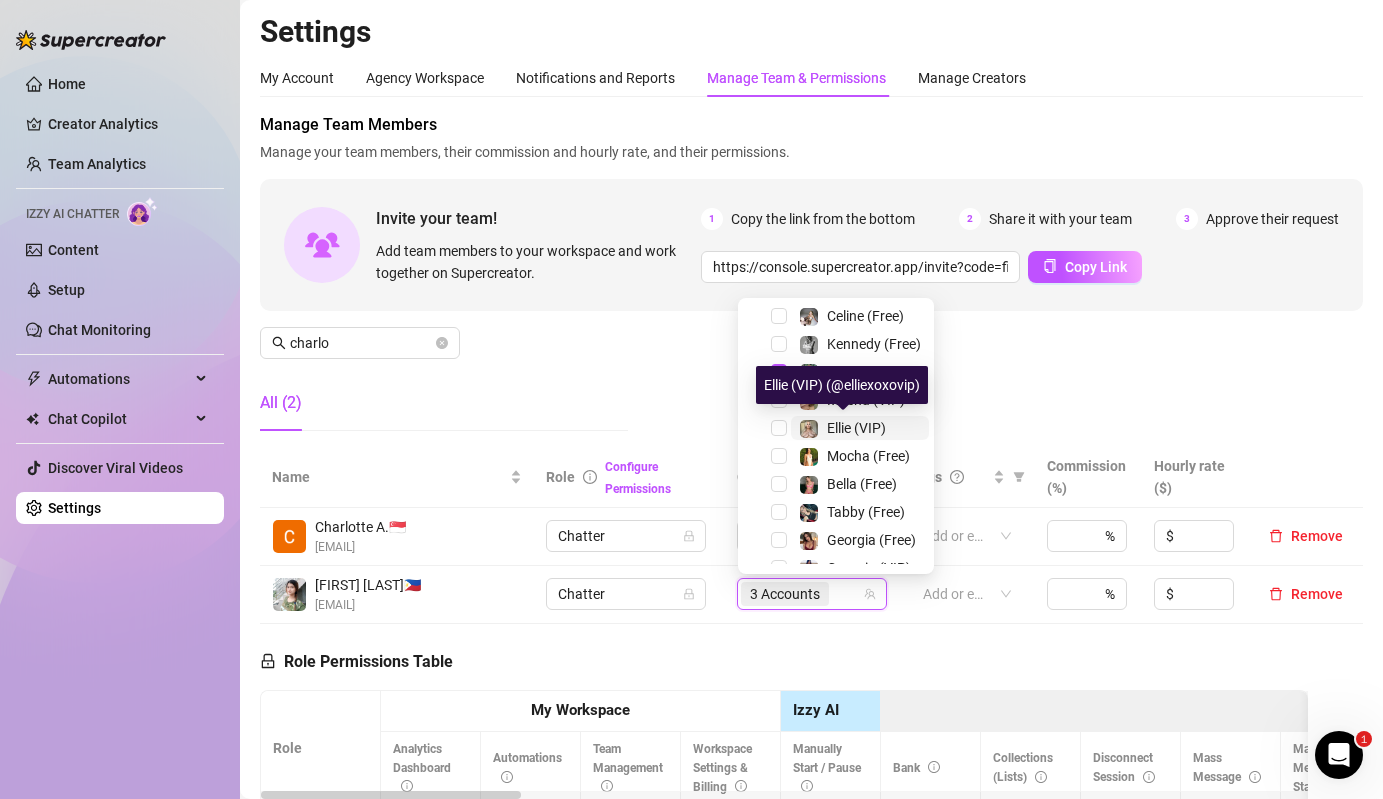 click on "Ellie (VIP)" at bounding box center (856, 428) 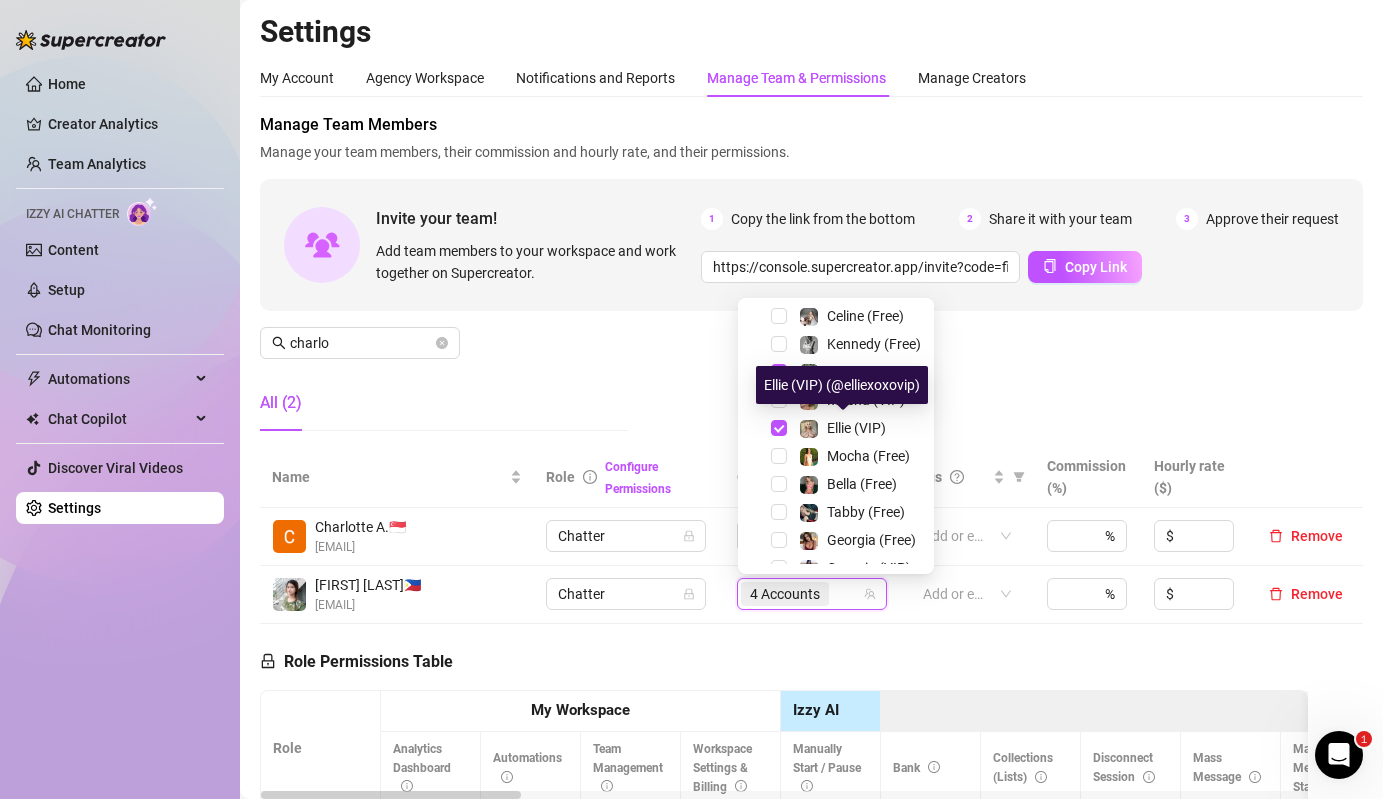 click on "All (2)" at bounding box center [444, 403] 